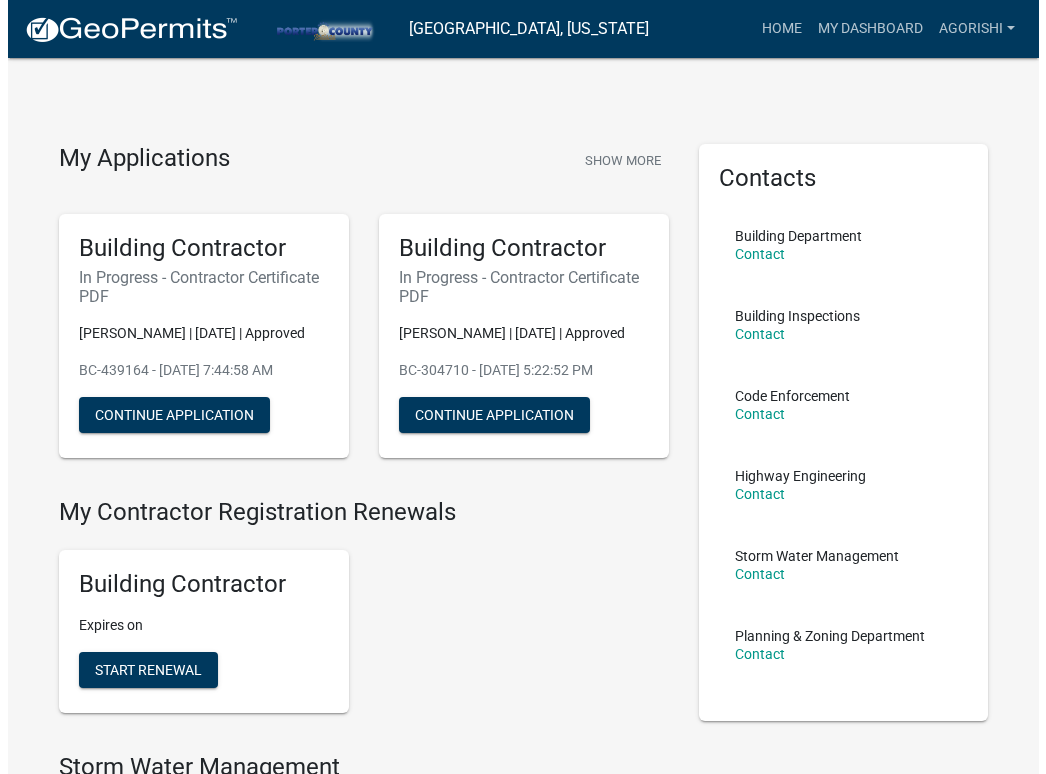 scroll, scrollTop: 0, scrollLeft: 0, axis: both 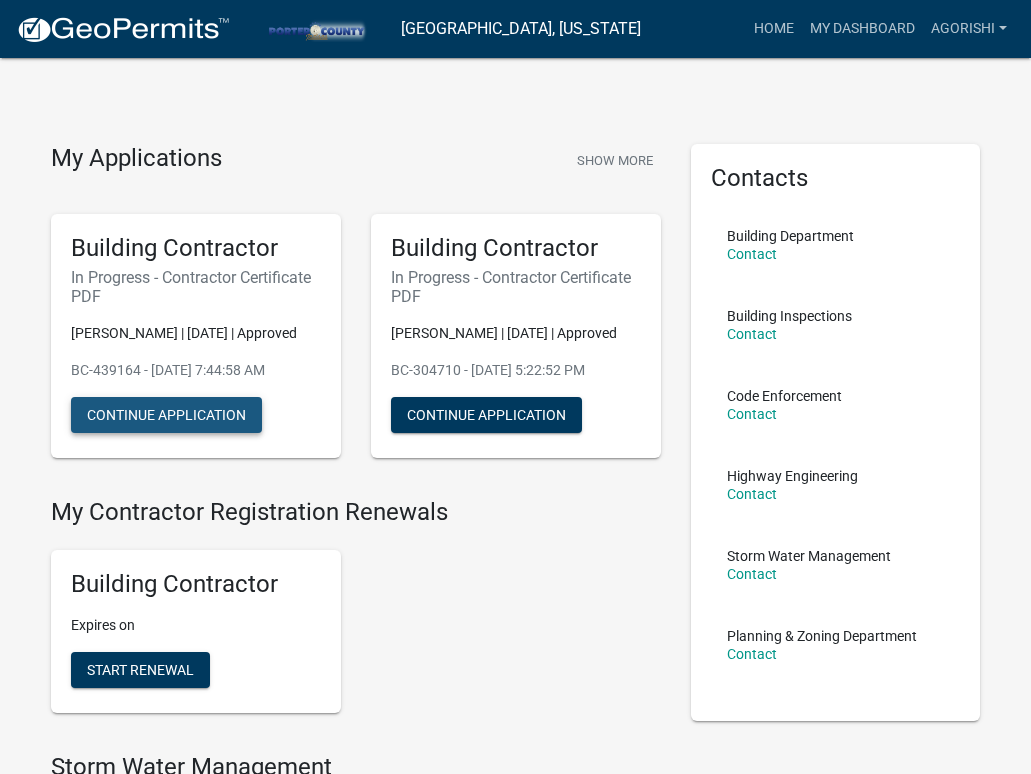 click on "Continue Application" 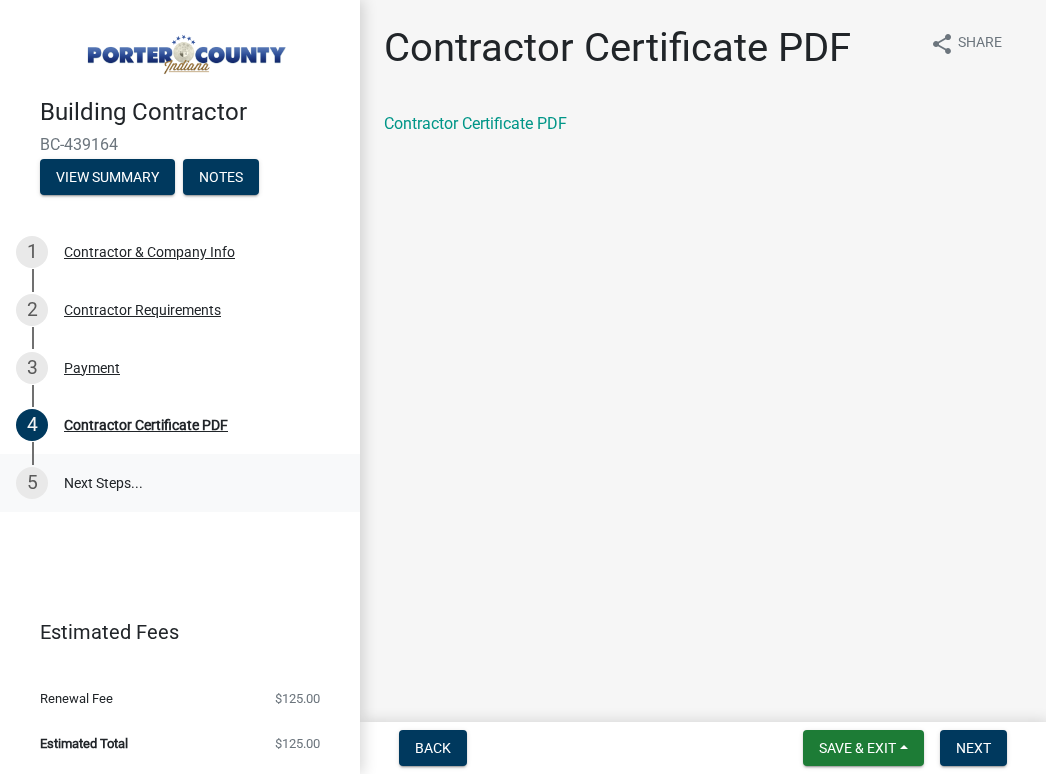 click on "5   Next Steps..." at bounding box center [180, 483] 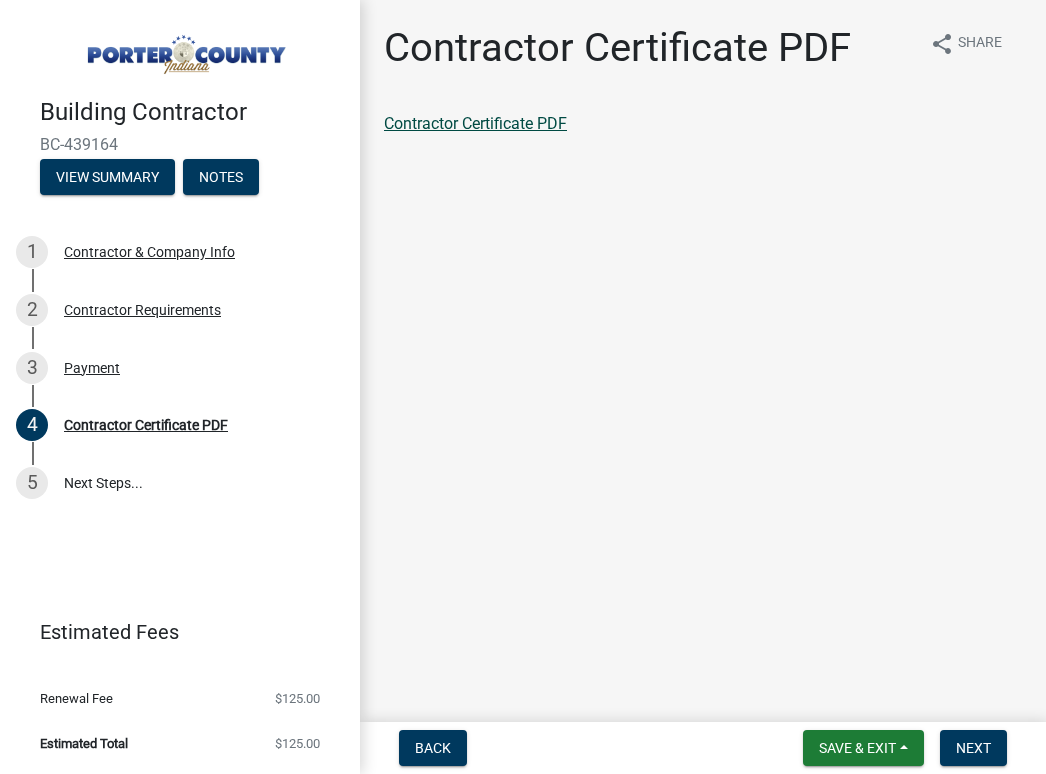 click on "Contractor Certificate PDF" 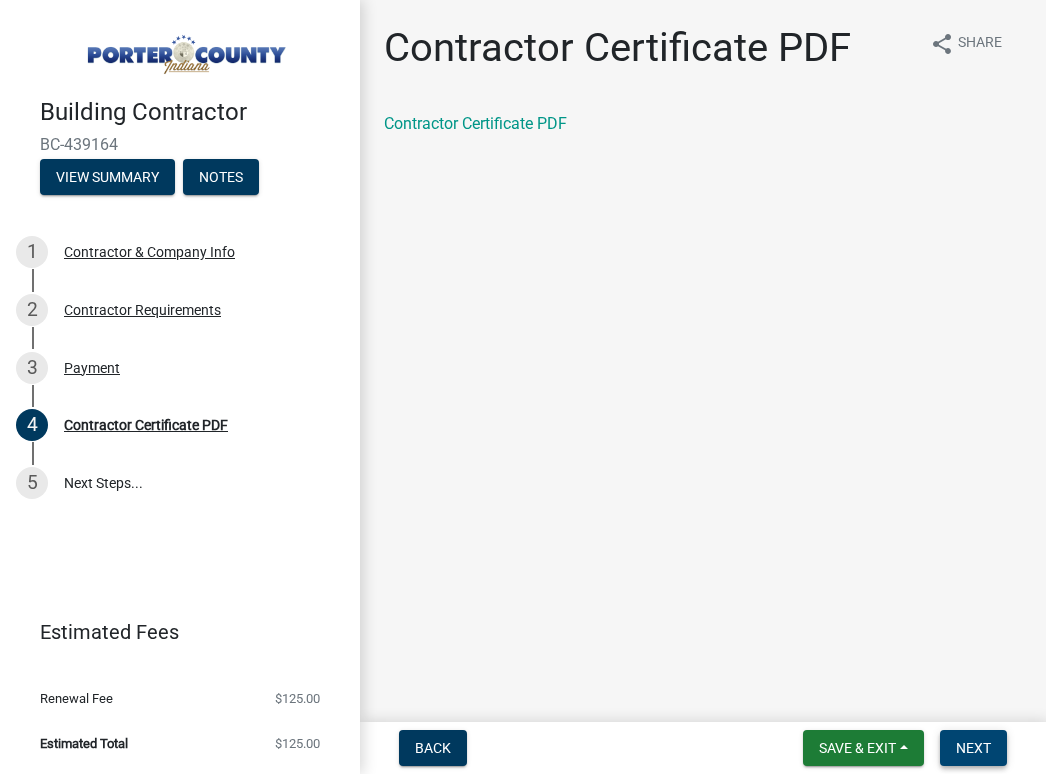 click on "Next" at bounding box center [973, 748] 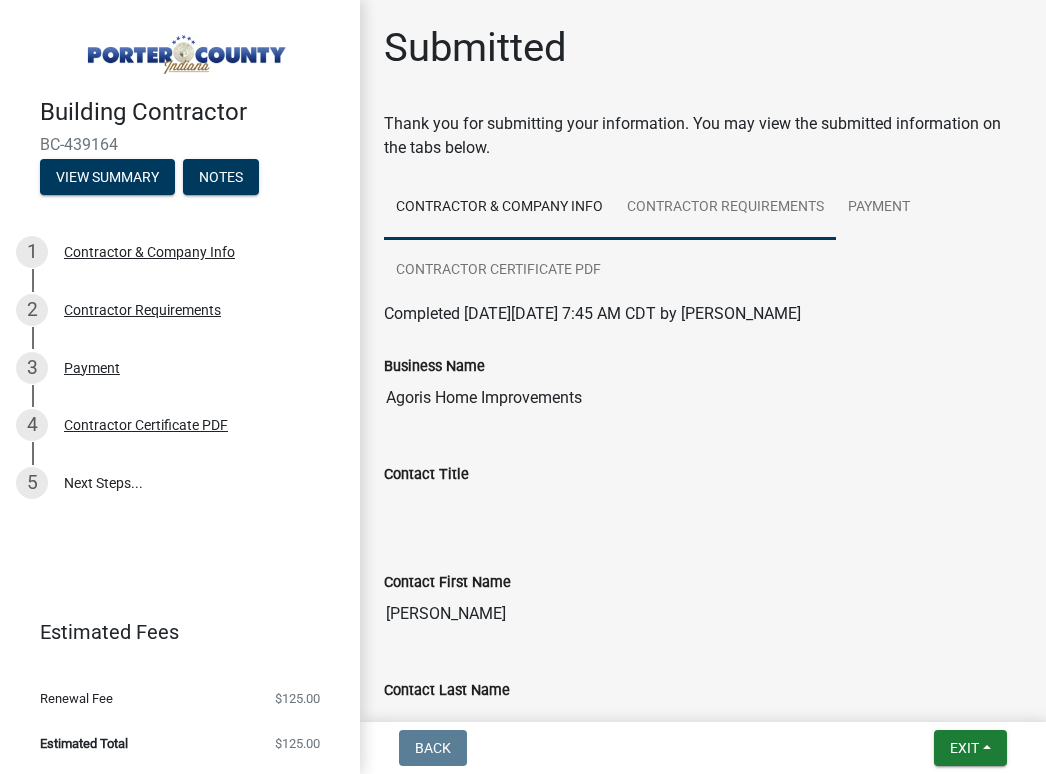 click on "Contractor Requirements" at bounding box center (725, 208) 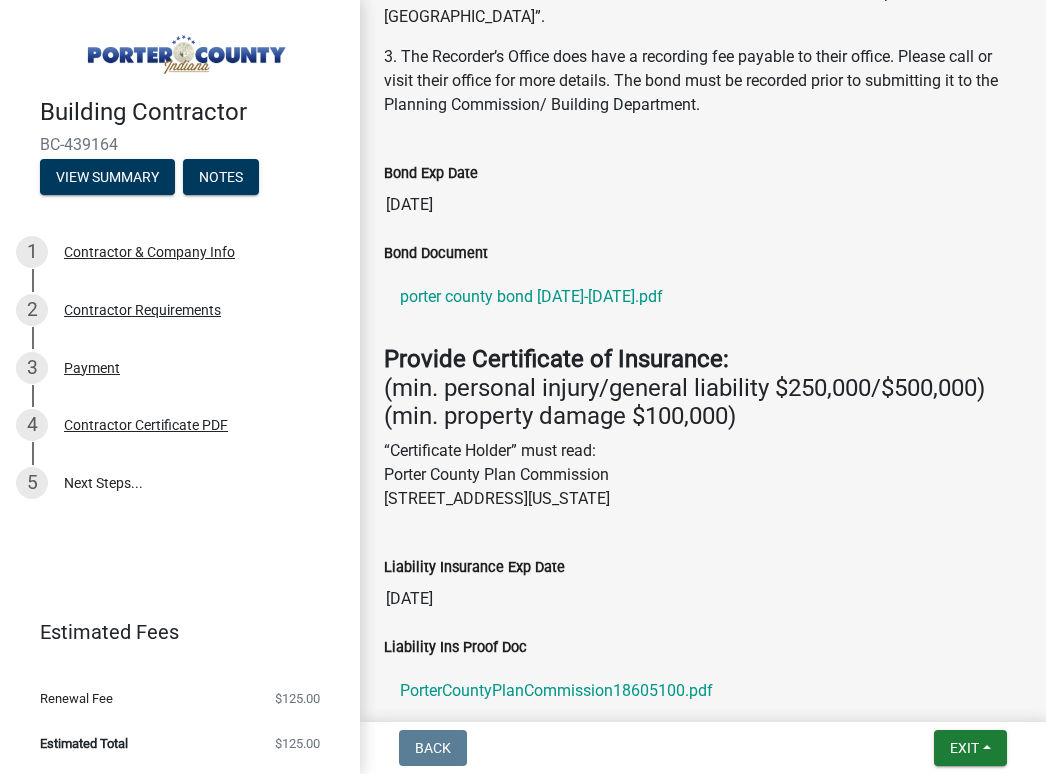 scroll, scrollTop: 50, scrollLeft: 0, axis: vertical 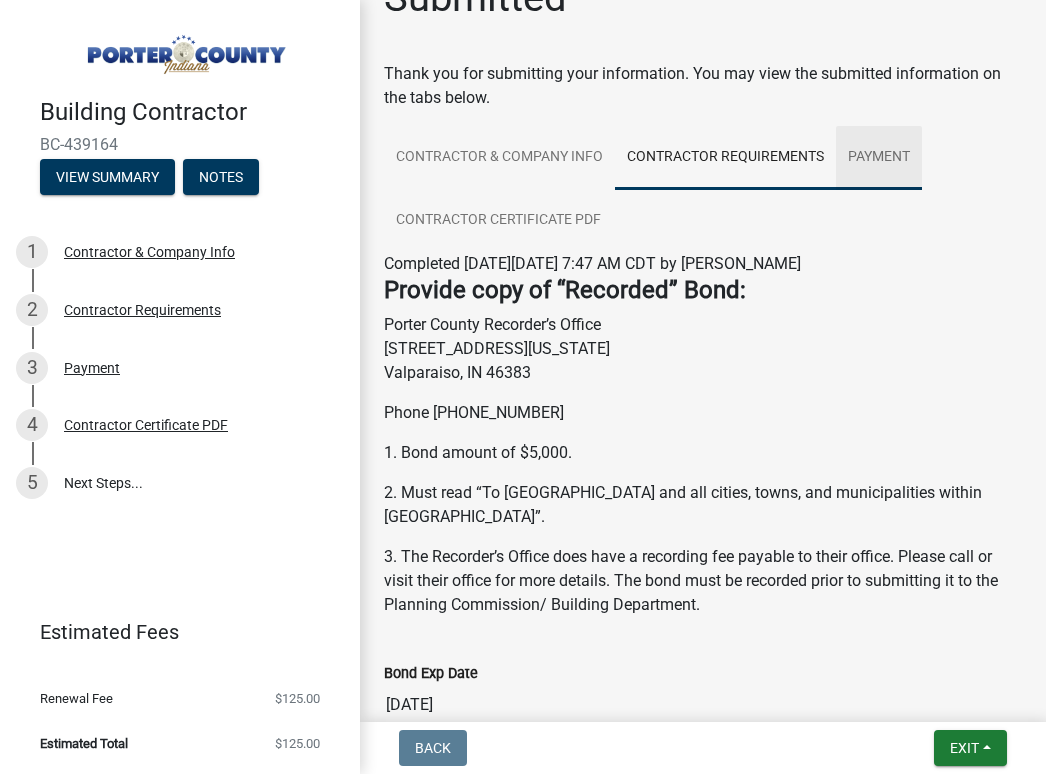 click on "Payment" at bounding box center (879, 158) 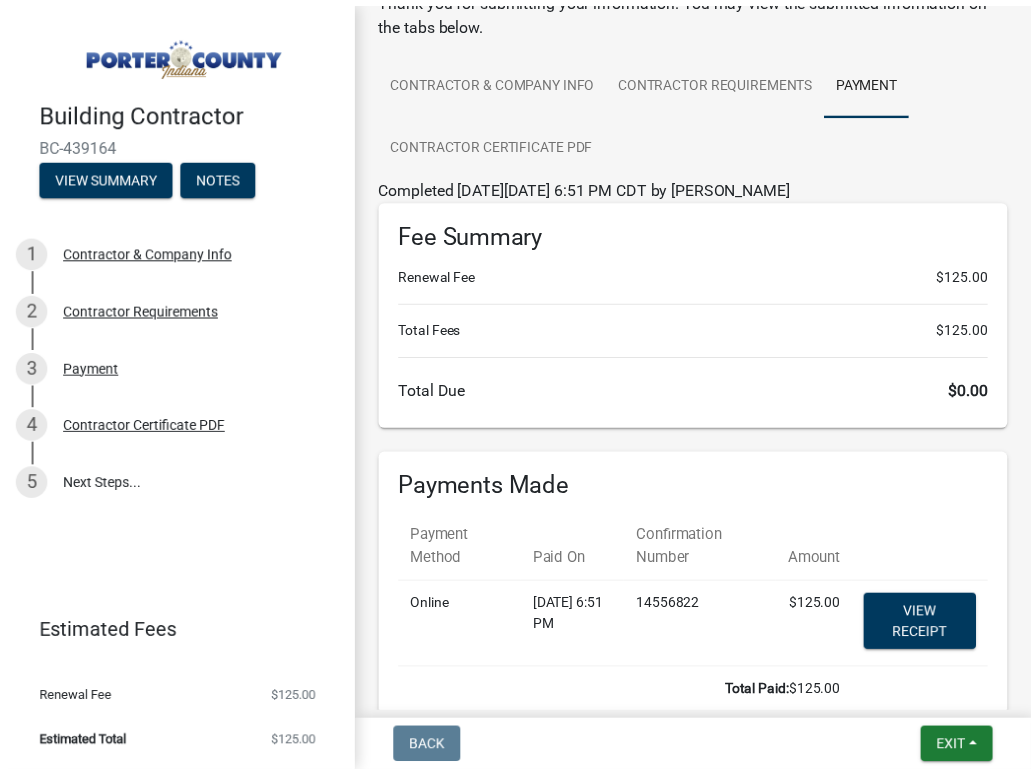 scroll, scrollTop: 265, scrollLeft: 0, axis: vertical 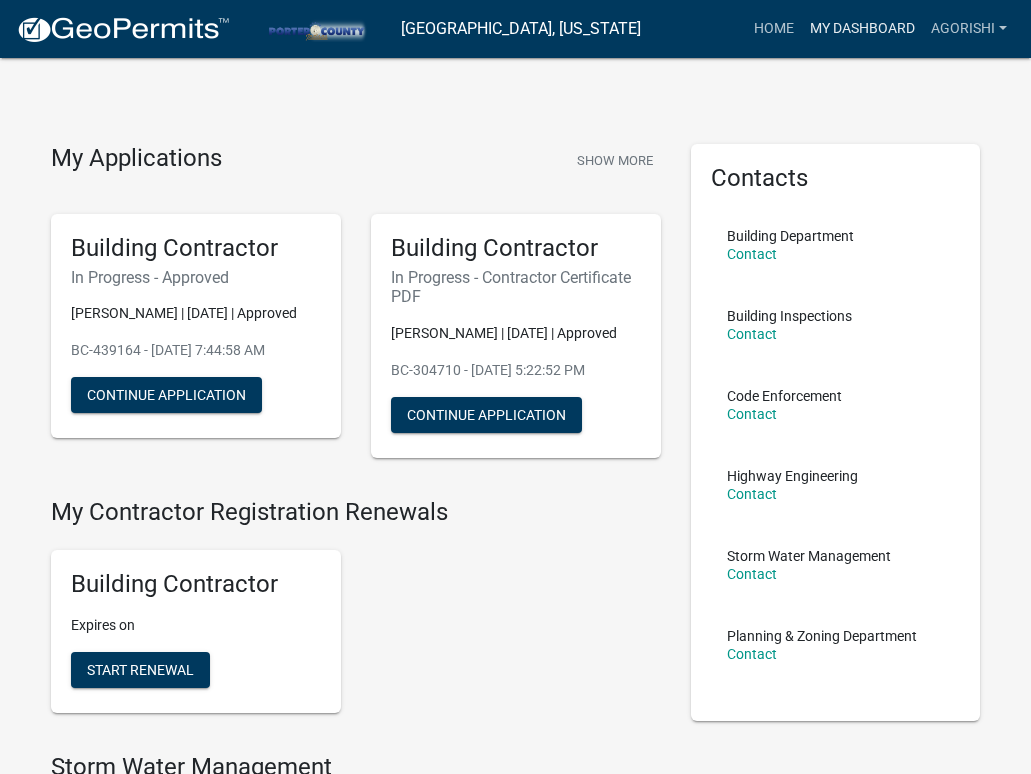click on "My Dashboard" at bounding box center (862, 29) 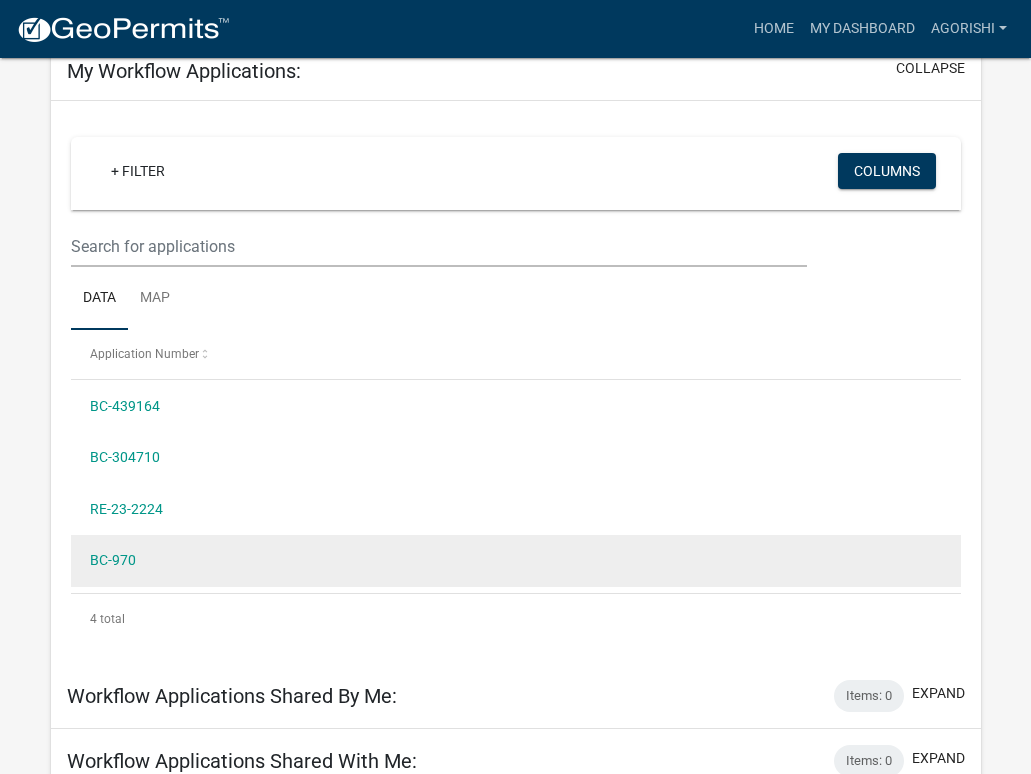 scroll, scrollTop: 300, scrollLeft: 0, axis: vertical 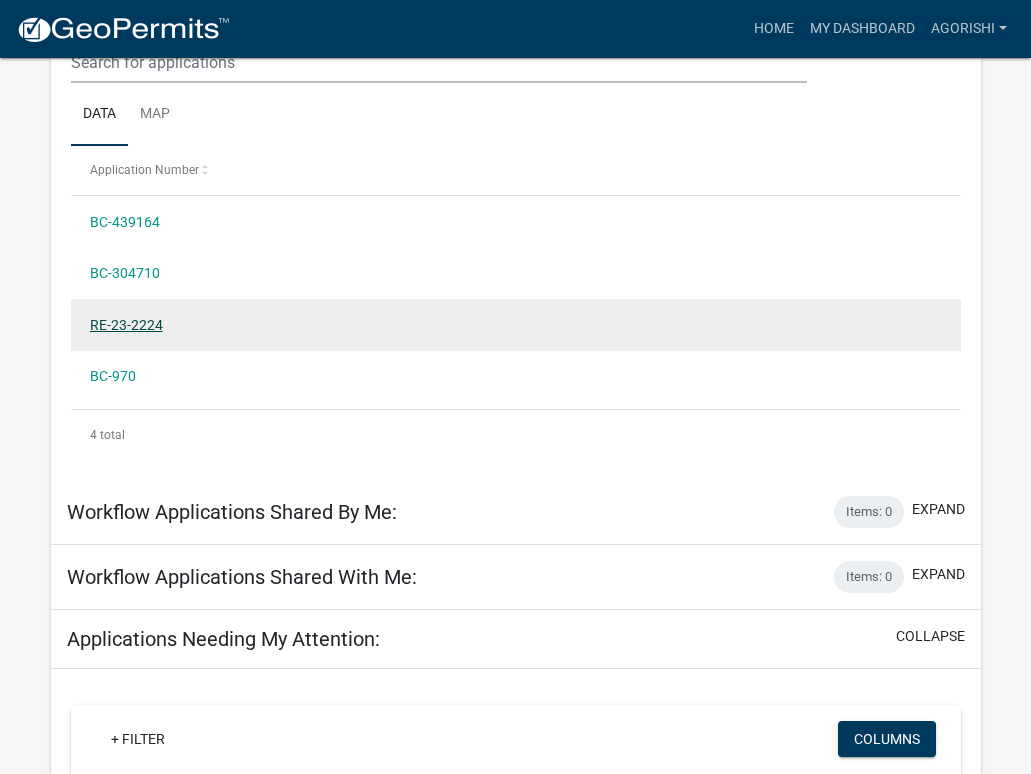 click on "RE-23-2224" 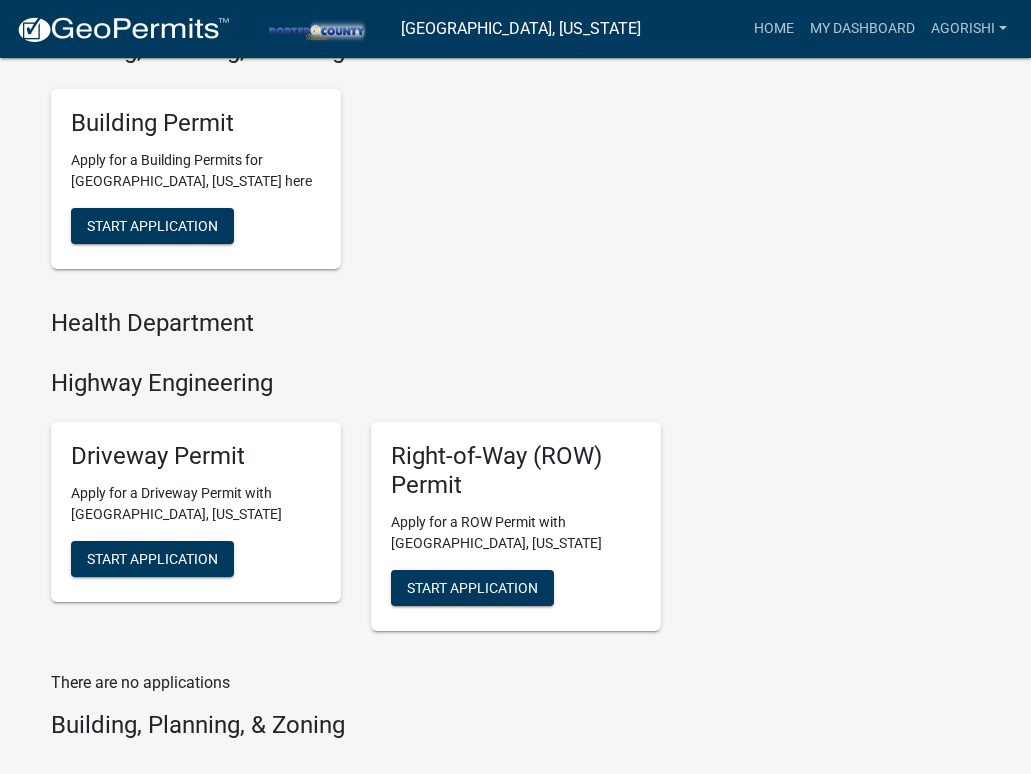 scroll, scrollTop: 500, scrollLeft: 0, axis: vertical 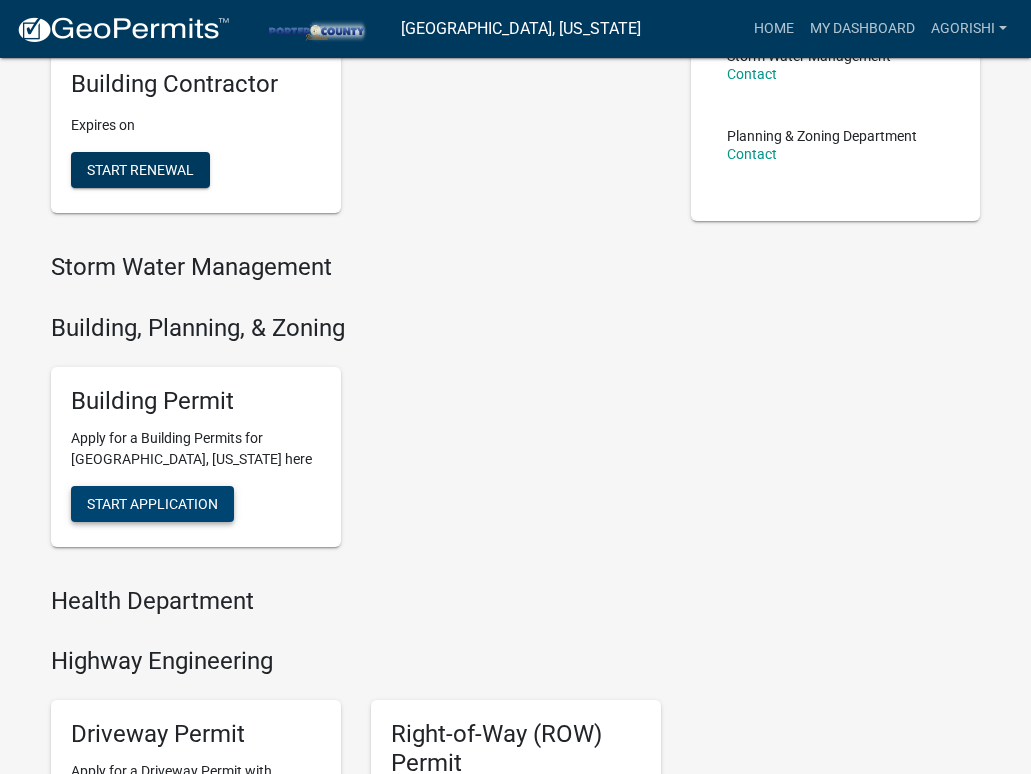 click on "Start Application" at bounding box center (152, 503) 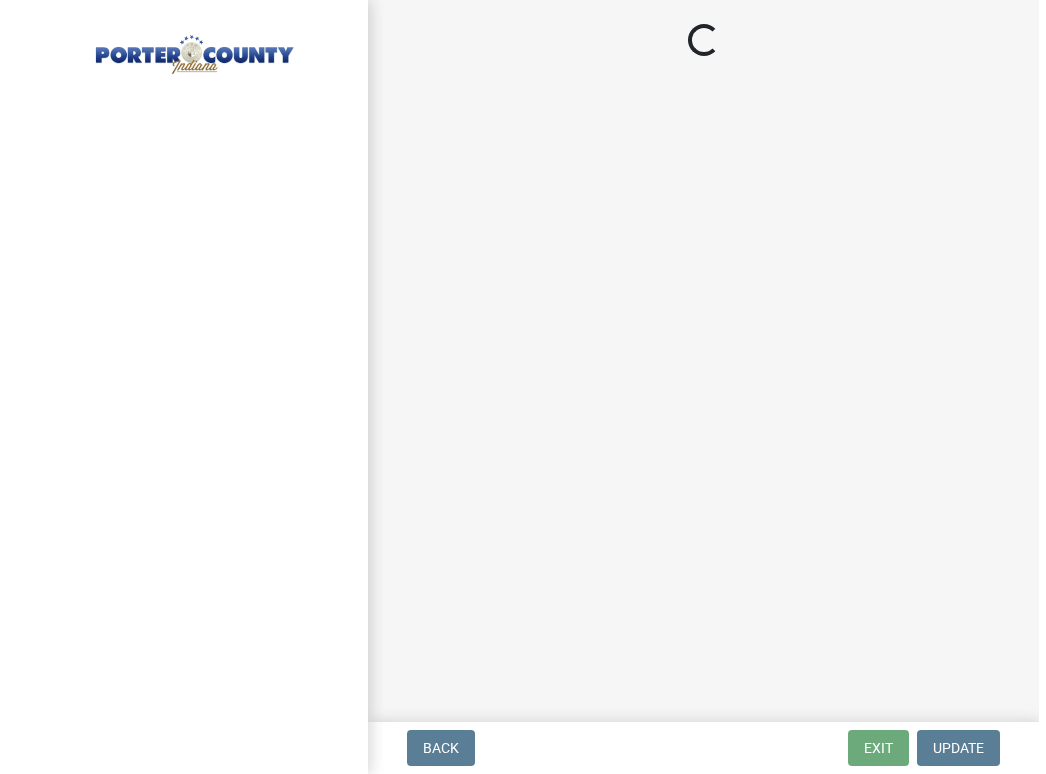 scroll, scrollTop: 0, scrollLeft: 0, axis: both 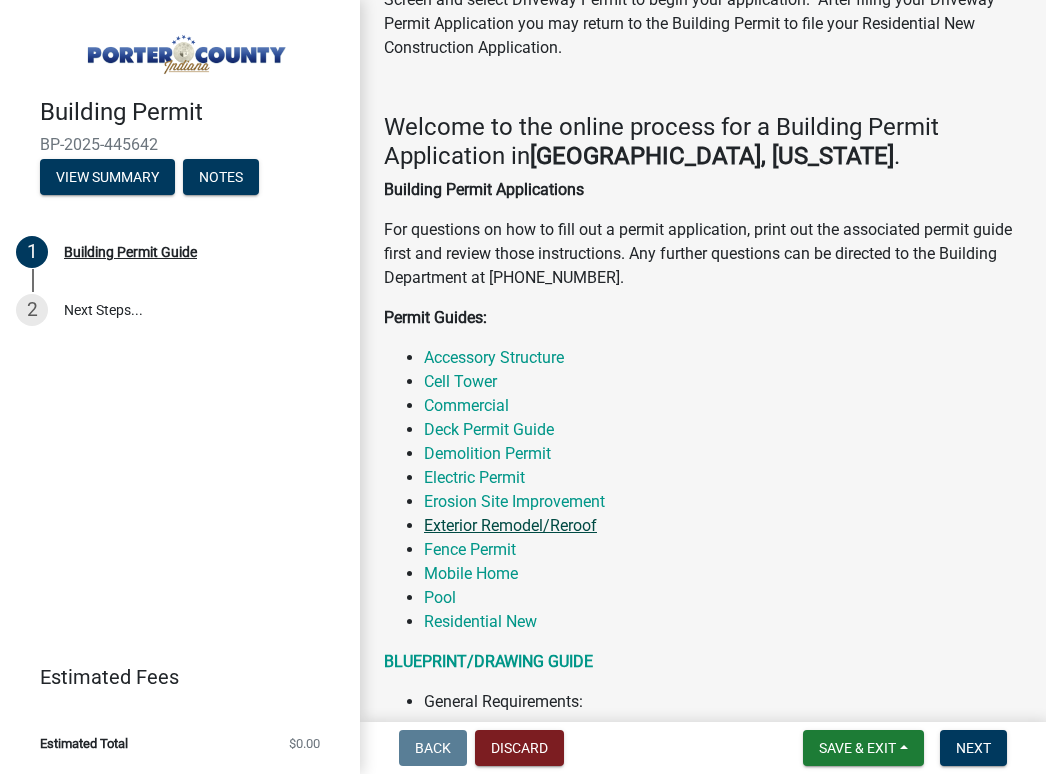 click on "Exterior Remodel/Reroof" 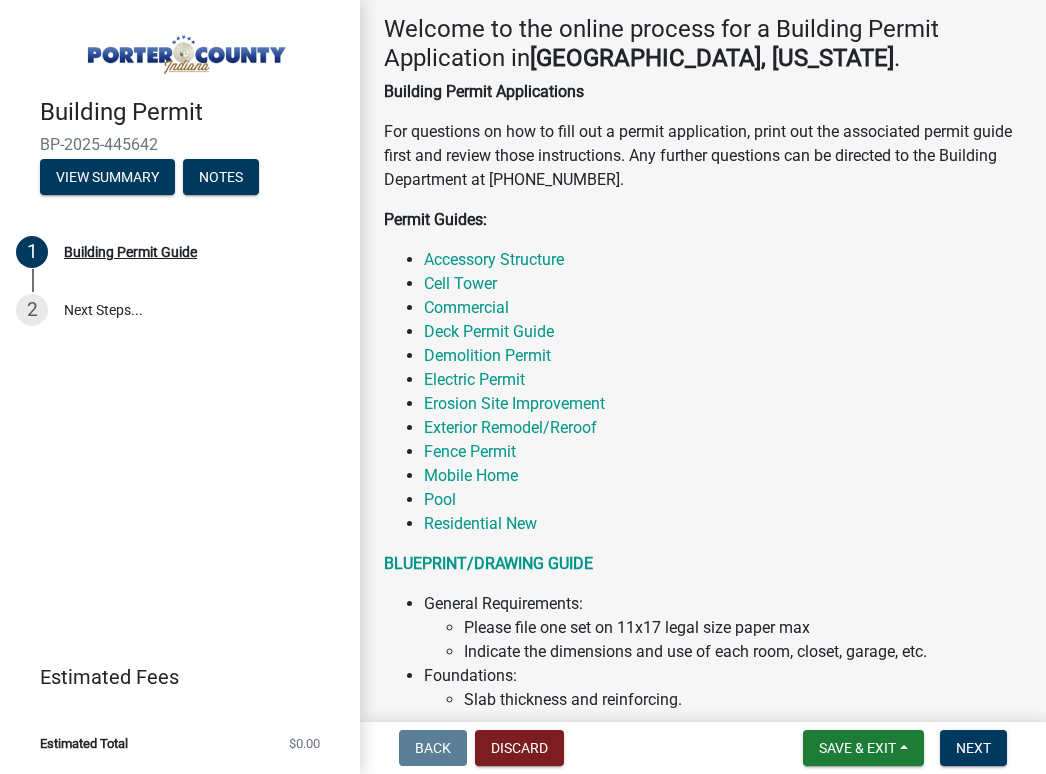 scroll, scrollTop: 400, scrollLeft: 0, axis: vertical 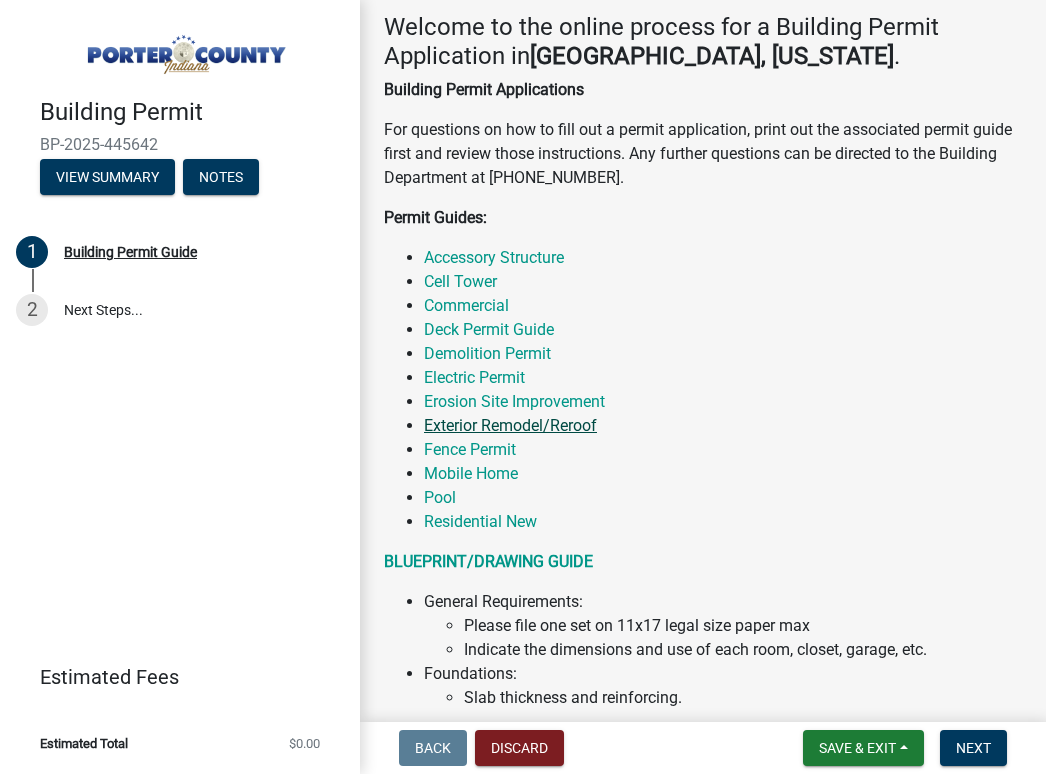 click on "Exterior Remodel/Reroof" 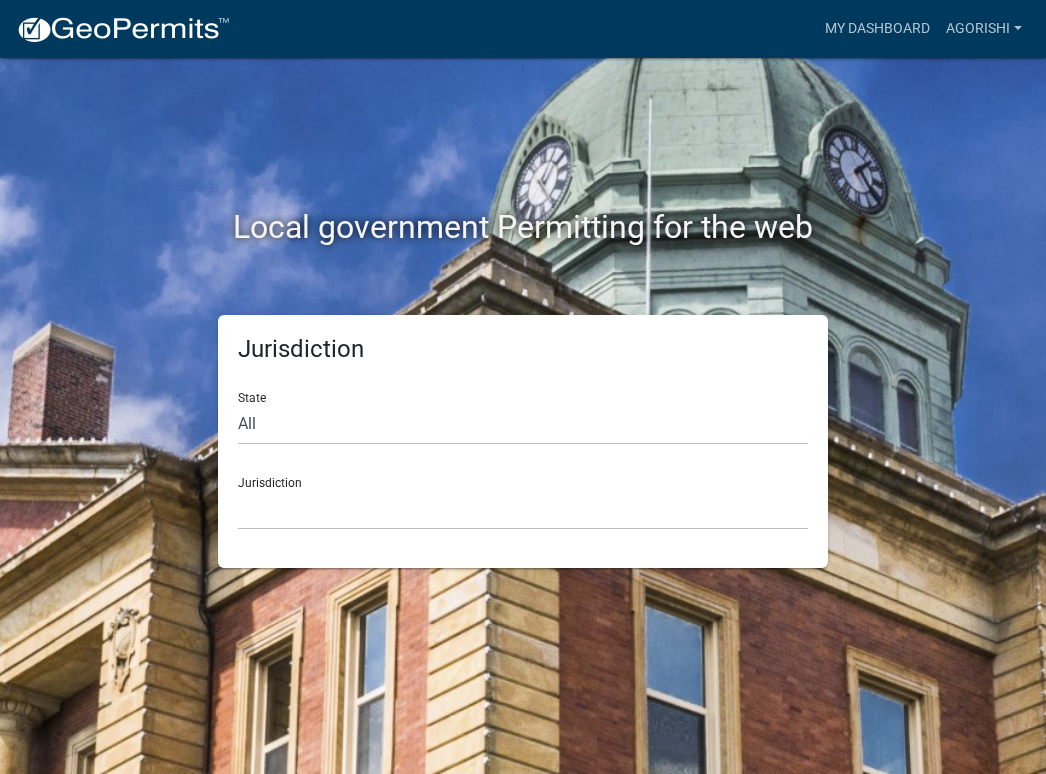 scroll, scrollTop: 0, scrollLeft: 0, axis: both 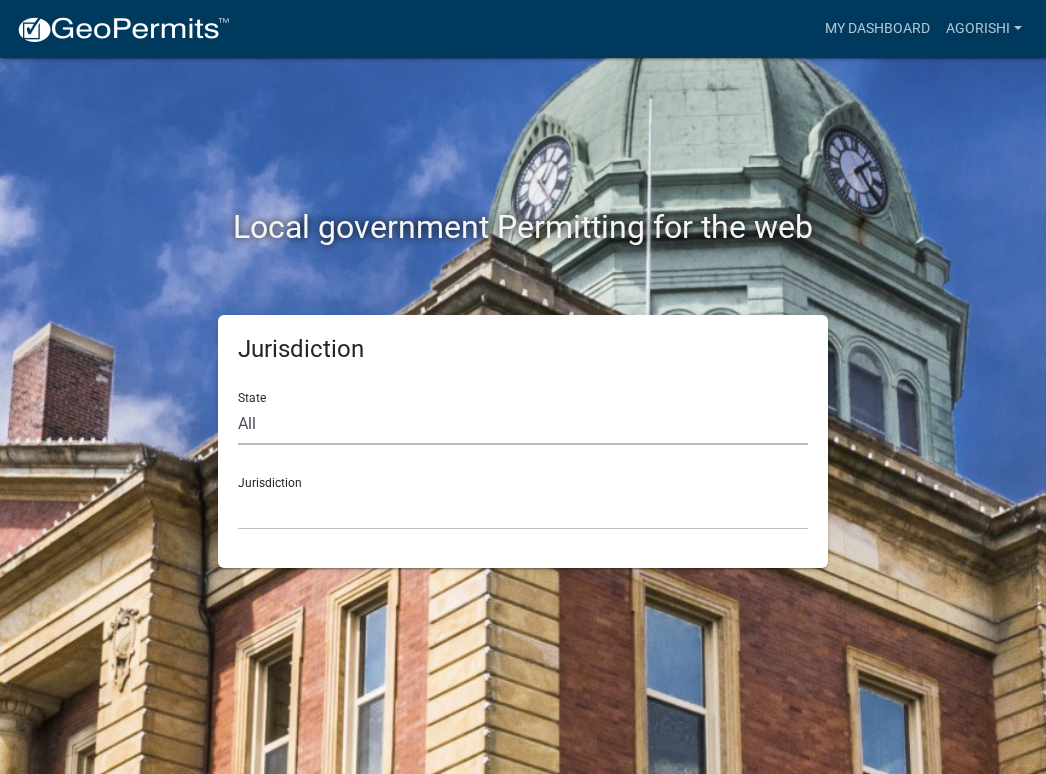 click on "All  Colorado   Georgia   Indiana   Iowa   Kansas   Minnesota   Ohio   South Carolina   Wisconsin" 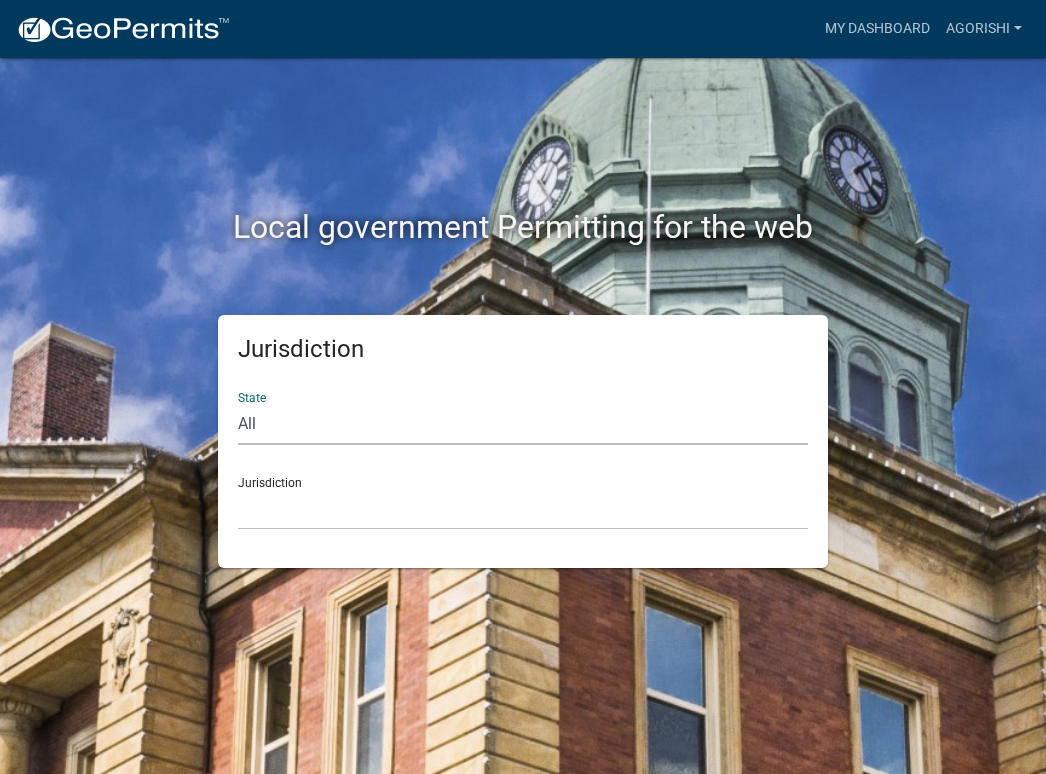 select on "[US_STATE]" 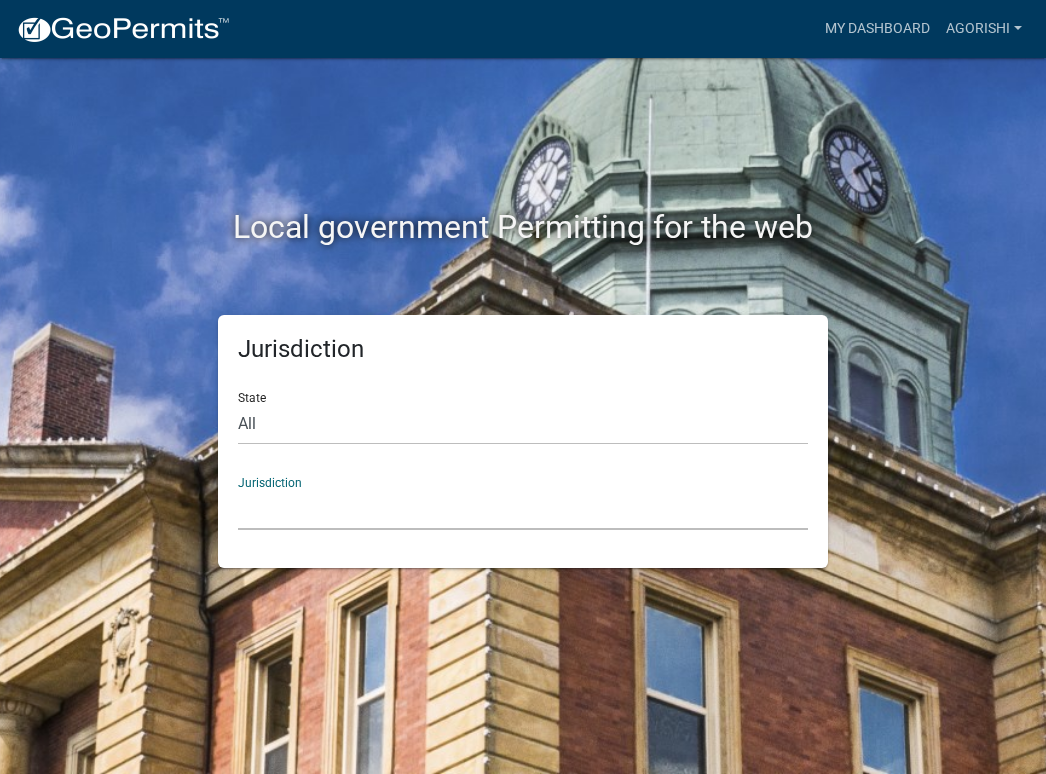 click on "City of Charlestown, Indiana City of Jeffersonville, Indiana City of Logansport, Indiana Decatur County, Indiana Grant County, Indiana Howard County, Indiana Huntington County, Indiana Jasper County, Indiana Kosciusko County, Indiana La Porte County, Indiana Miami County, Indiana Montgomery County, Indiana Morgan County, Indiana Newton County, Indiana Porter County, Indiana River Ridge Development Authority, Indiana Tippecanoe County, Indiana Vigo County, Indiana Wells County, Indiana Whitley County, Indiana" 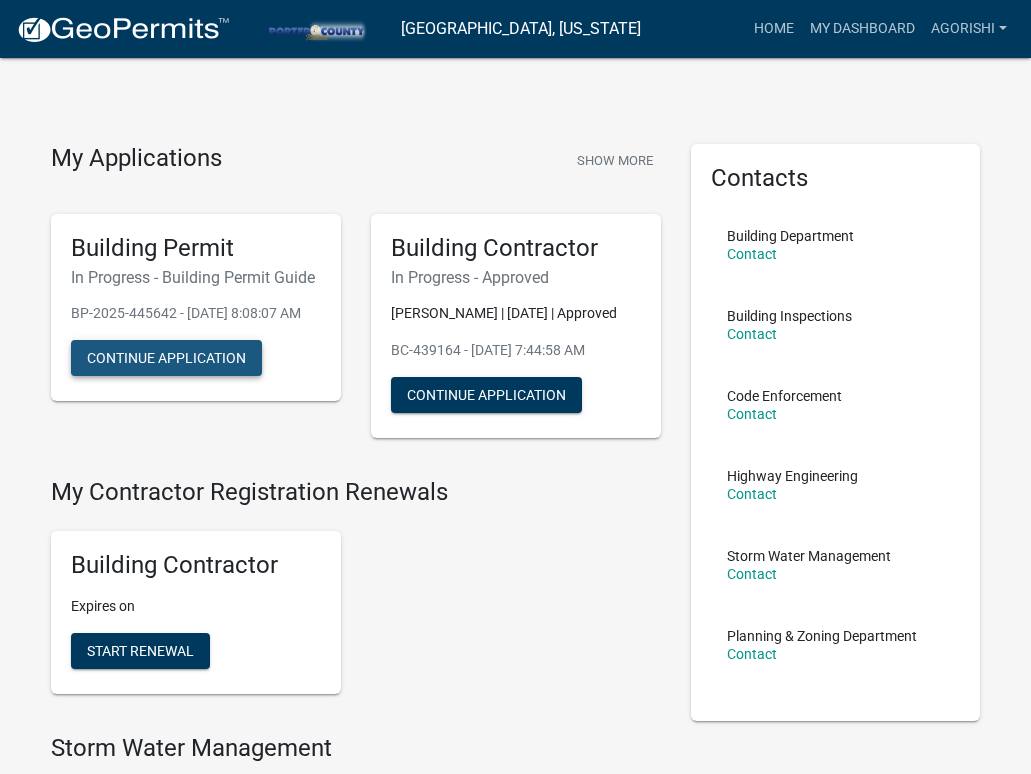 click on "Continue Application" 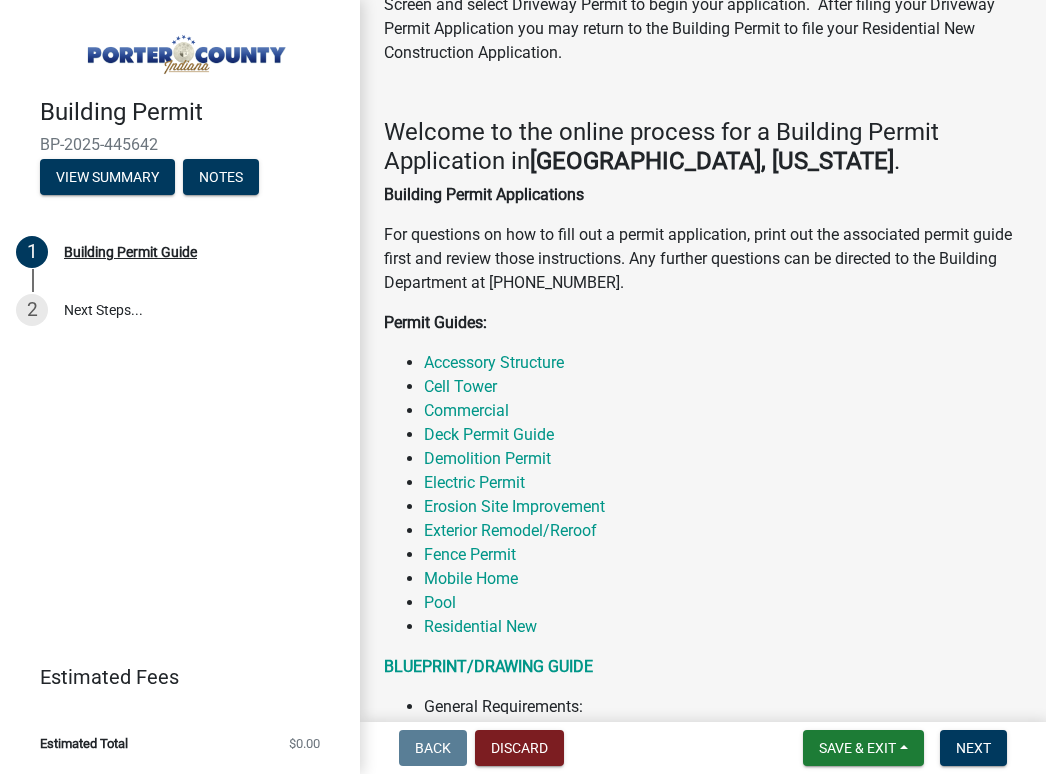 scroll, scrollTop: 300, scrollLeft: 0, axis: vertical 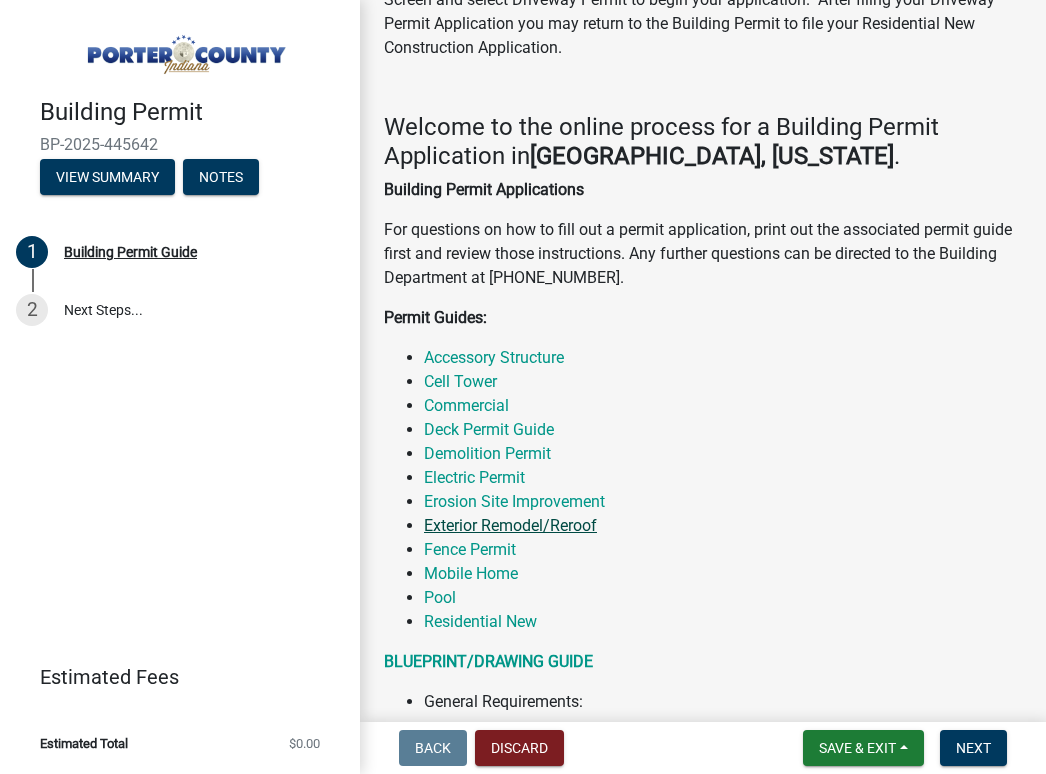 click on "Exterior Remodel/Reroof" 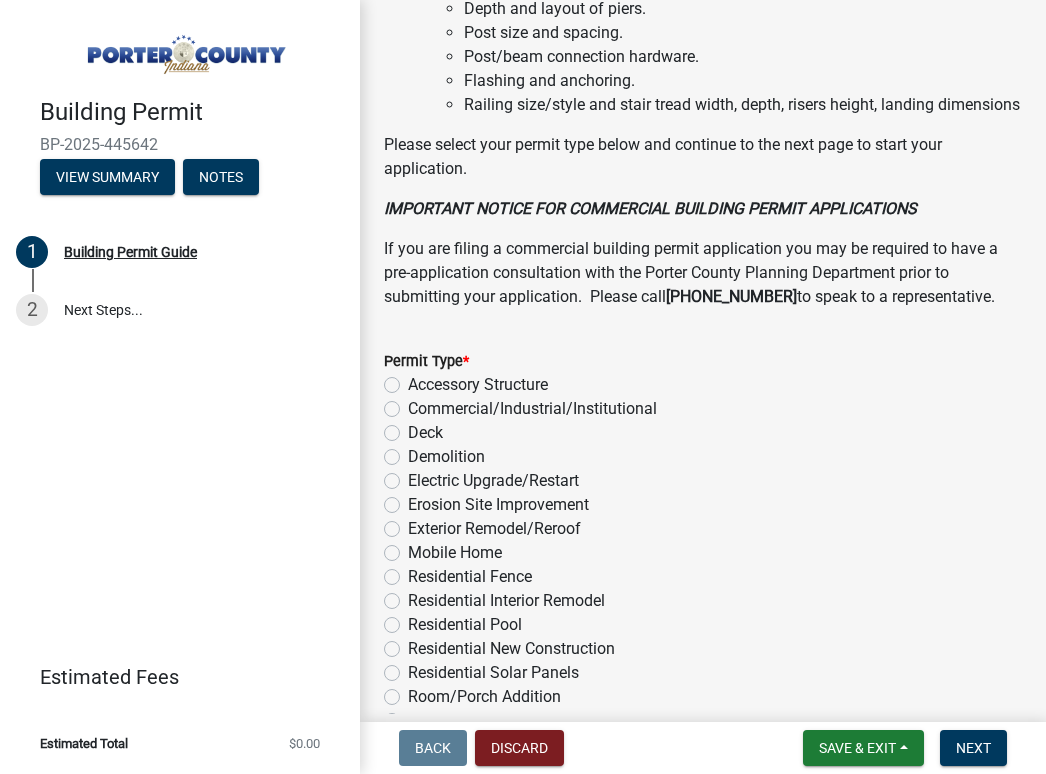 scroll, scrollTop: 1700, scrollLeft: 0, axis: vertical 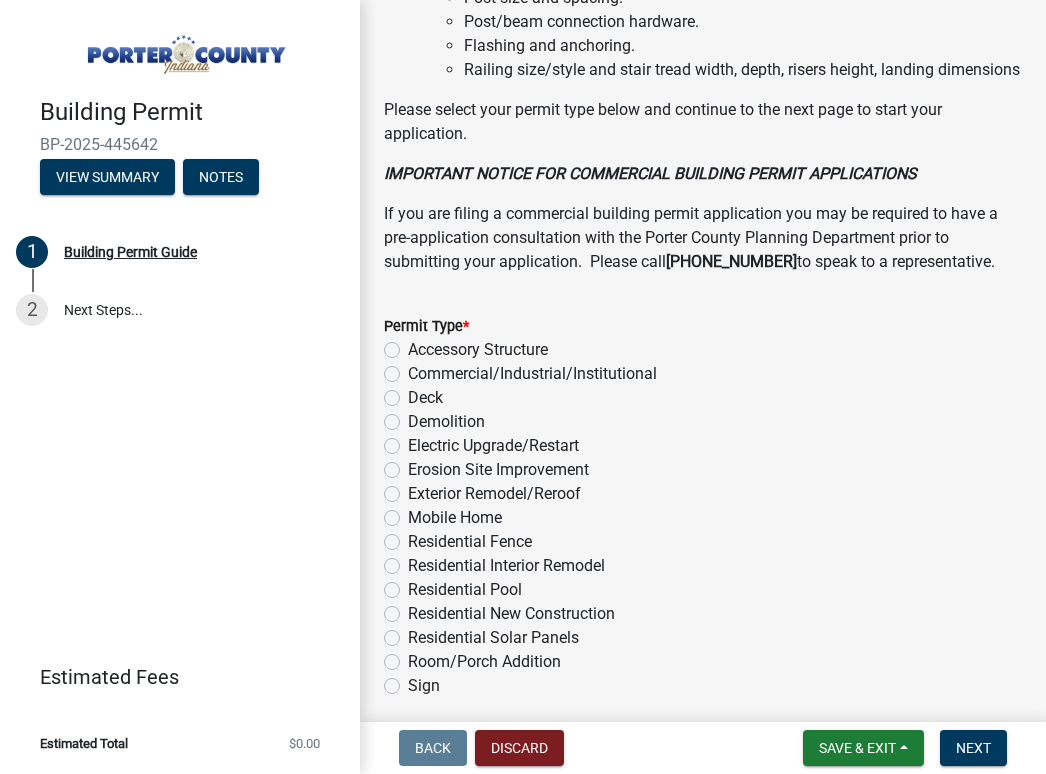 click on "Exterior Remodel/Reroof" 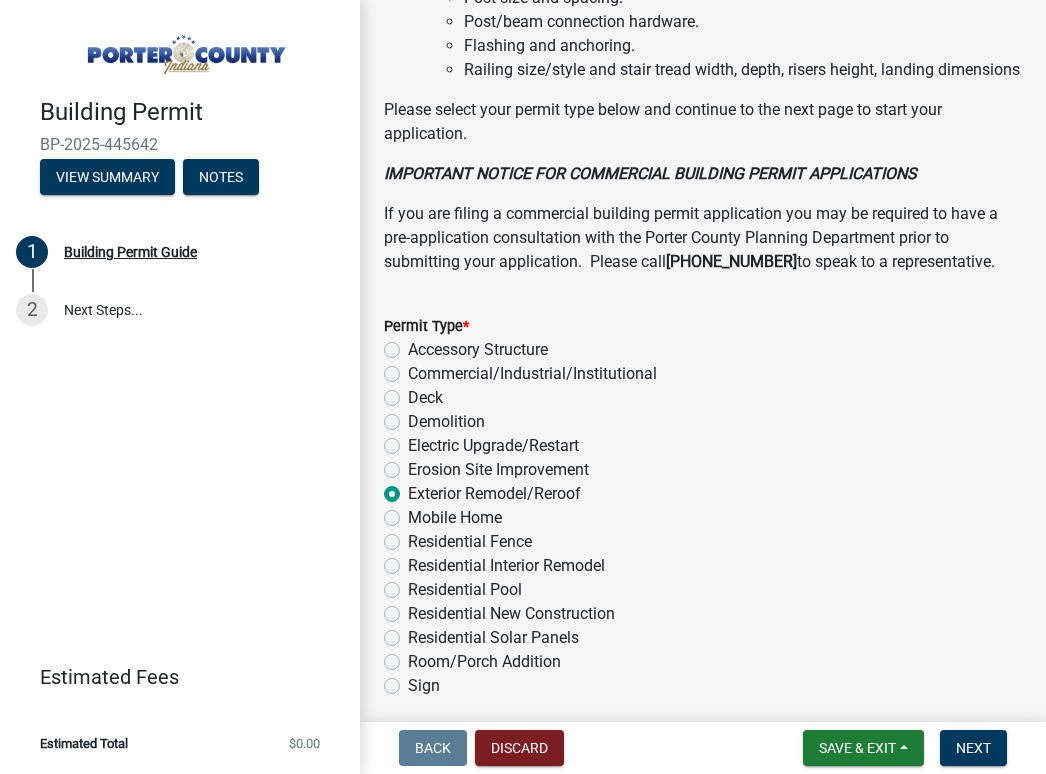 radio on "true" 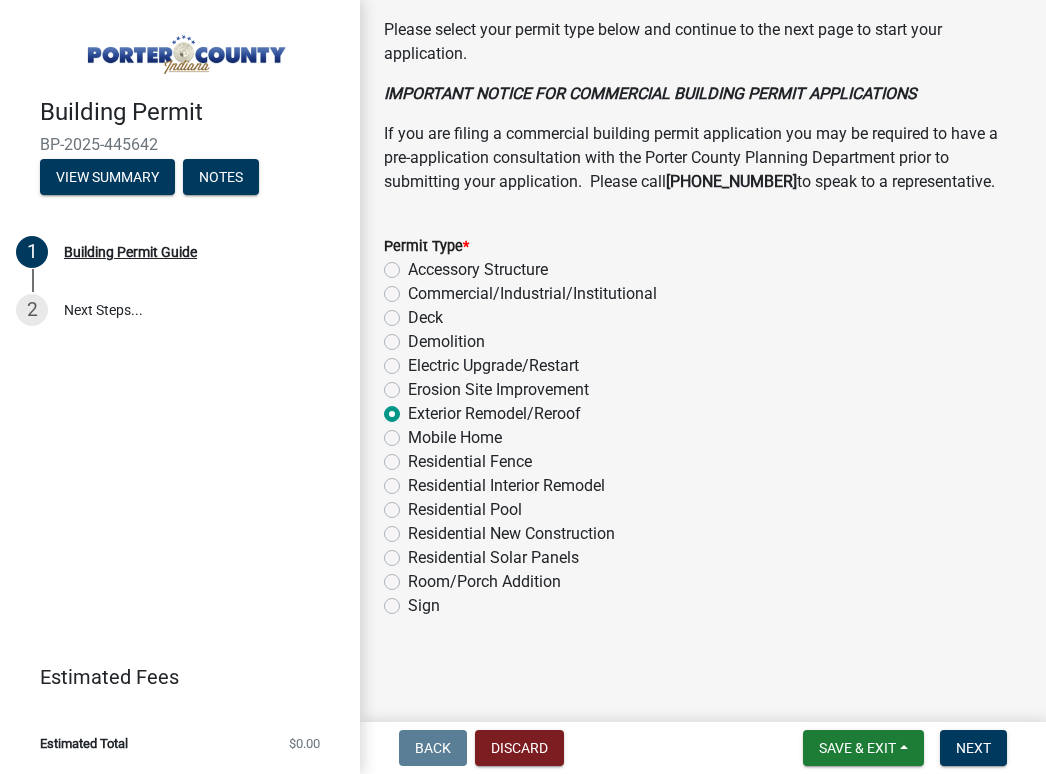 scroll, scrollTop: 1804, scrollLeft: 0, axis: vertical 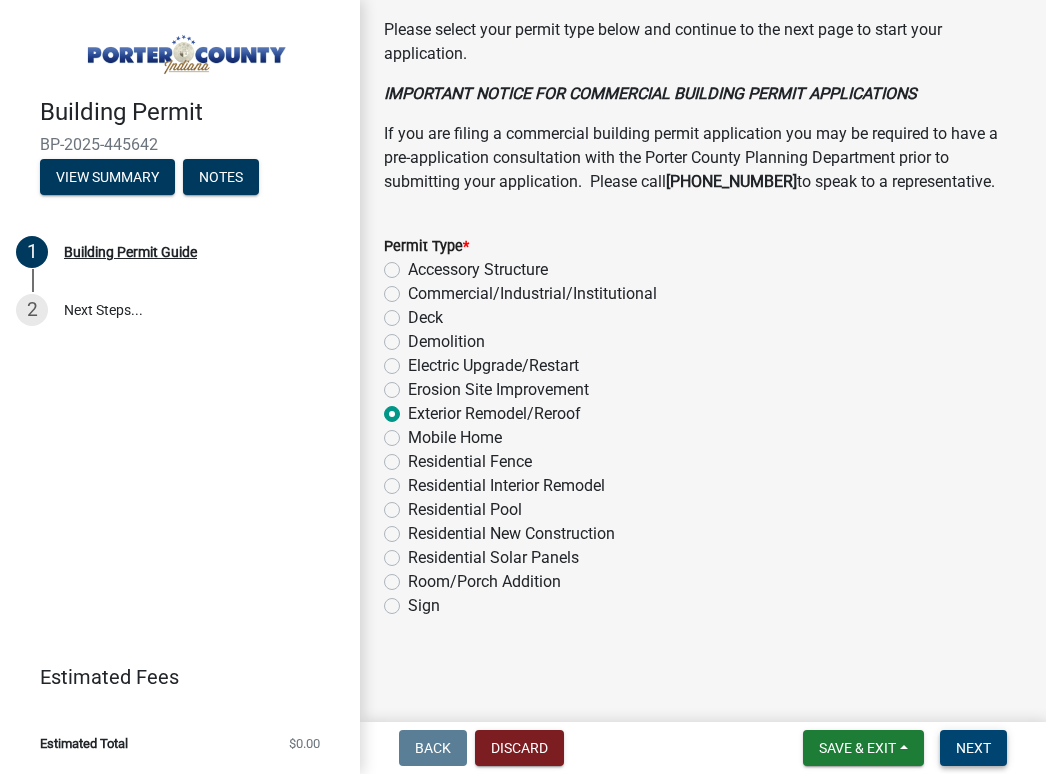 click on "Next" at bounding box center [973, 748] 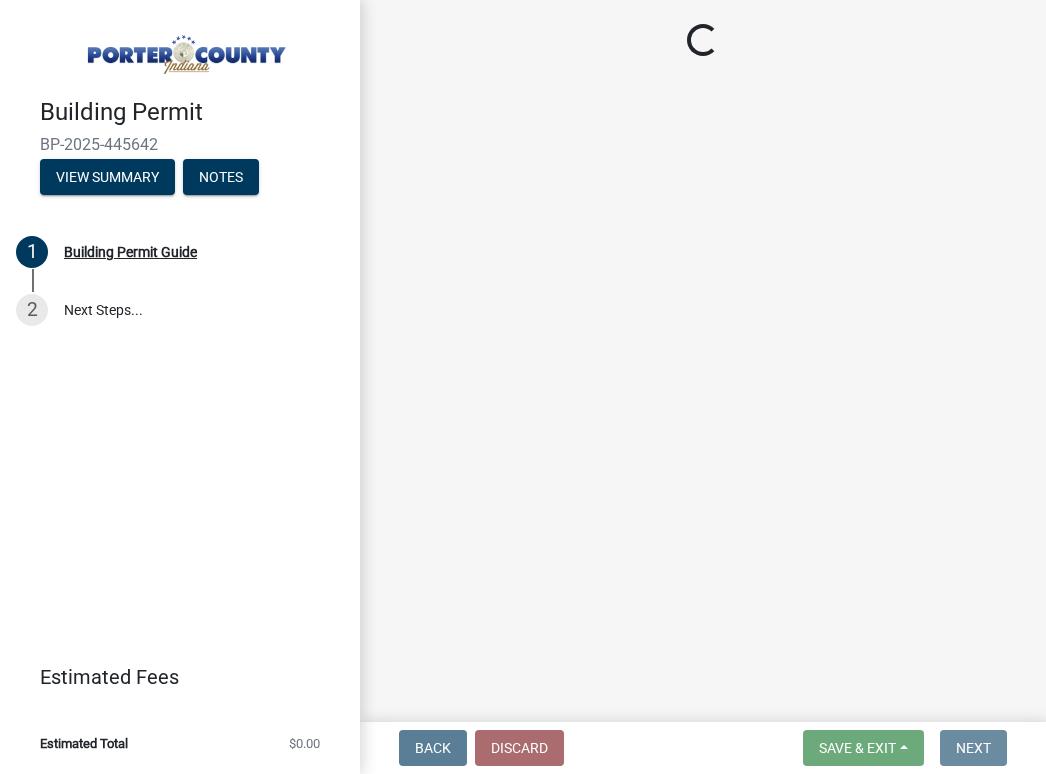 scroll, scrollTop: 0, scrollLeft: 0, axis: both 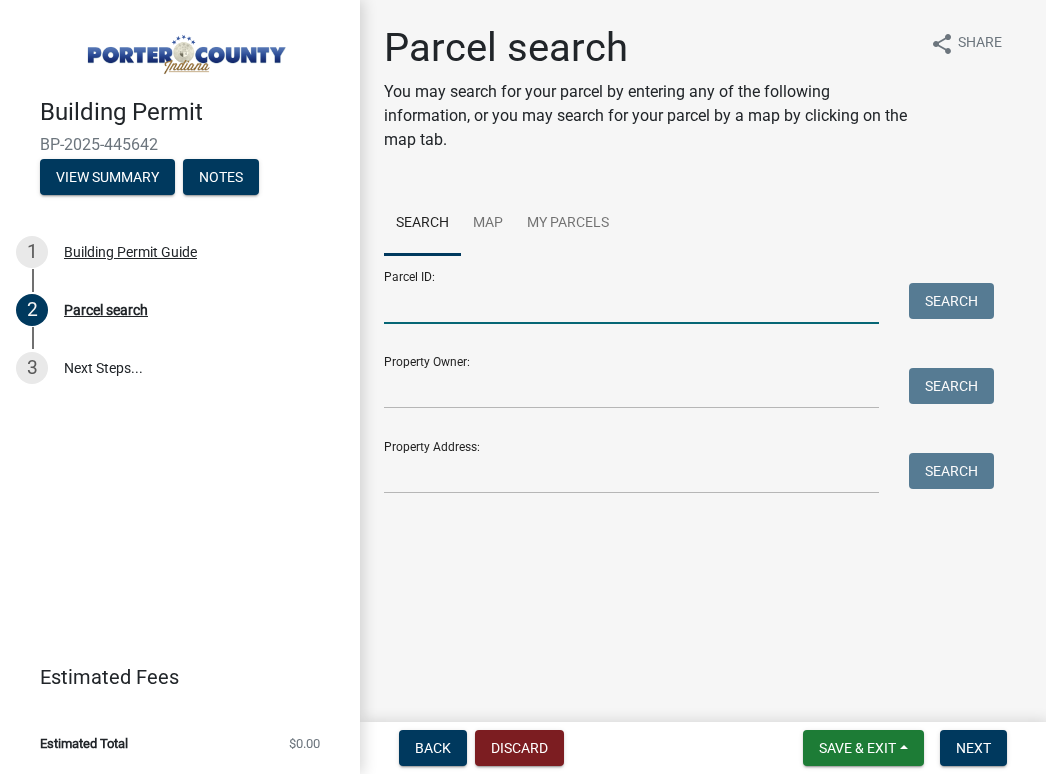 click on "Parcel ID:" at bounding box center (631, 303) 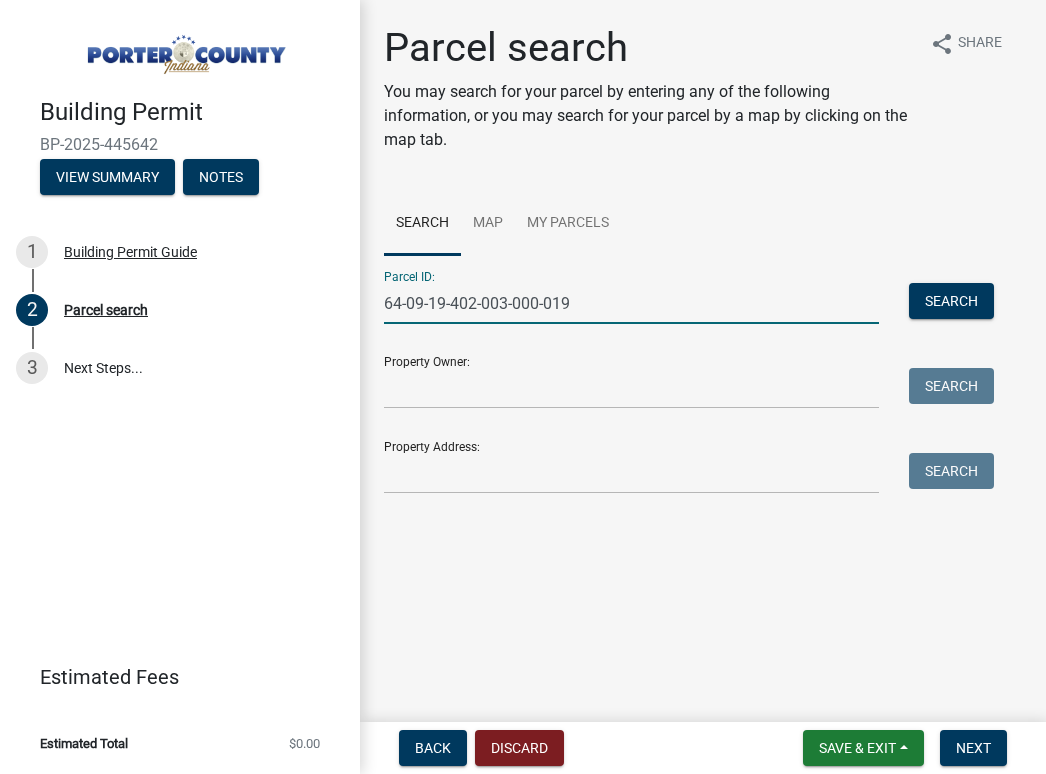 type on "64-09-19-402-003-000-019" 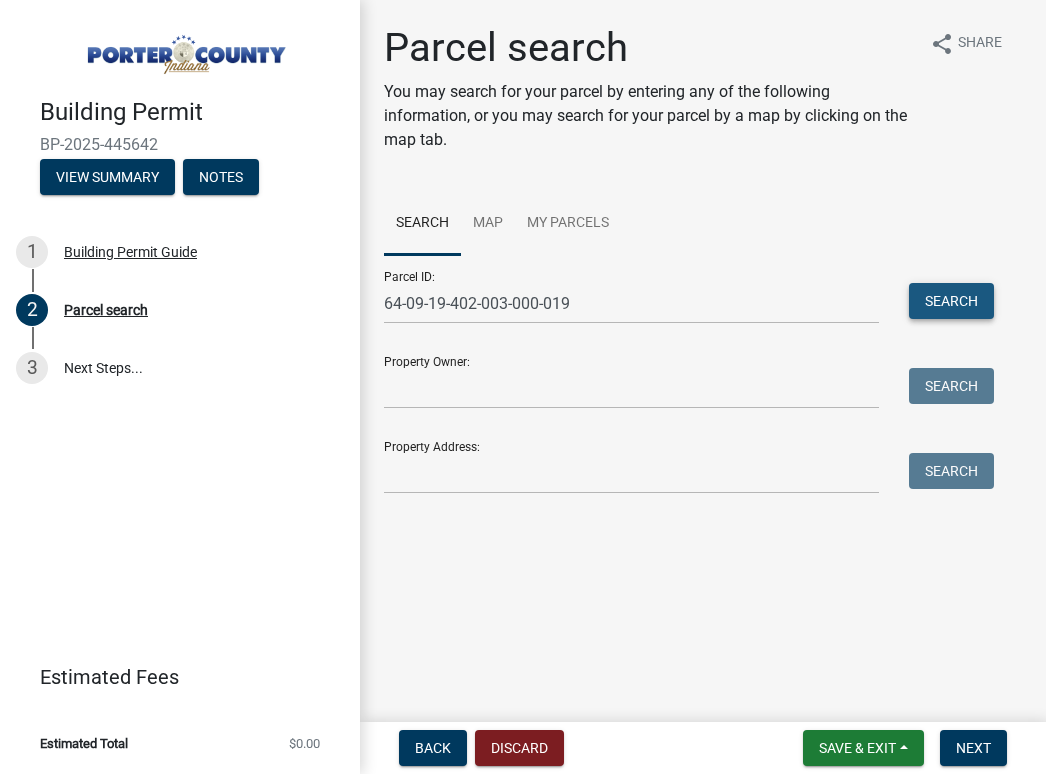 click on "Search" at bounding box center (951, 301) 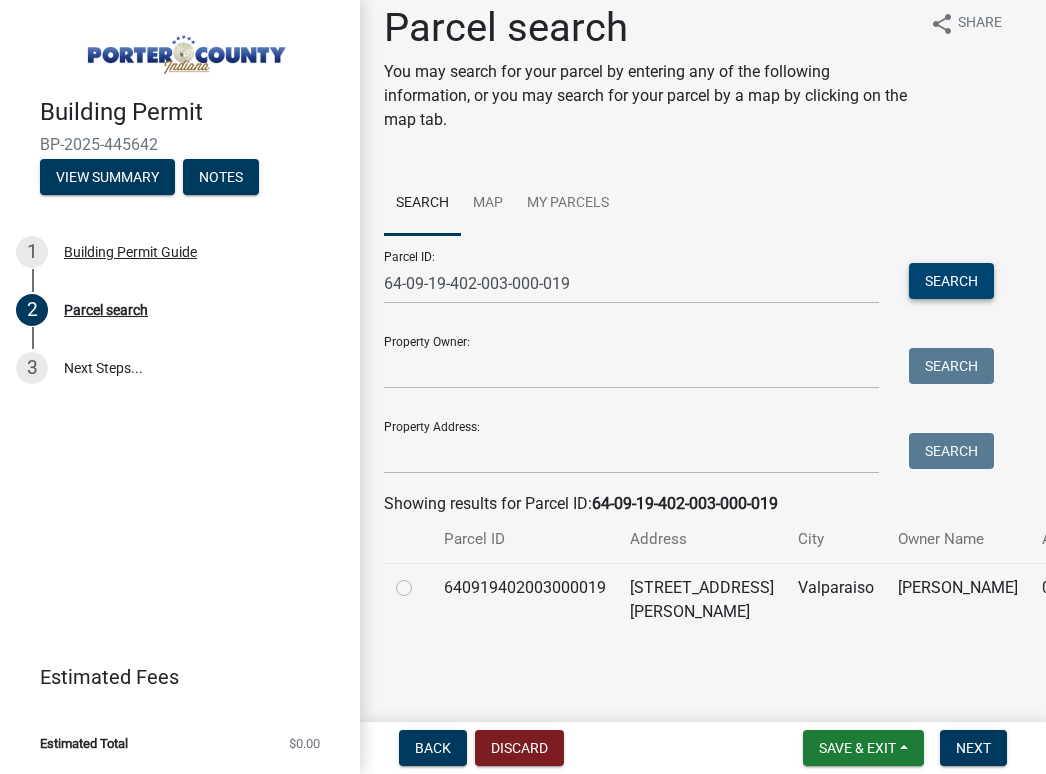 scroll, scrollTop: 43, scrollLeft: 0, axis: vertical 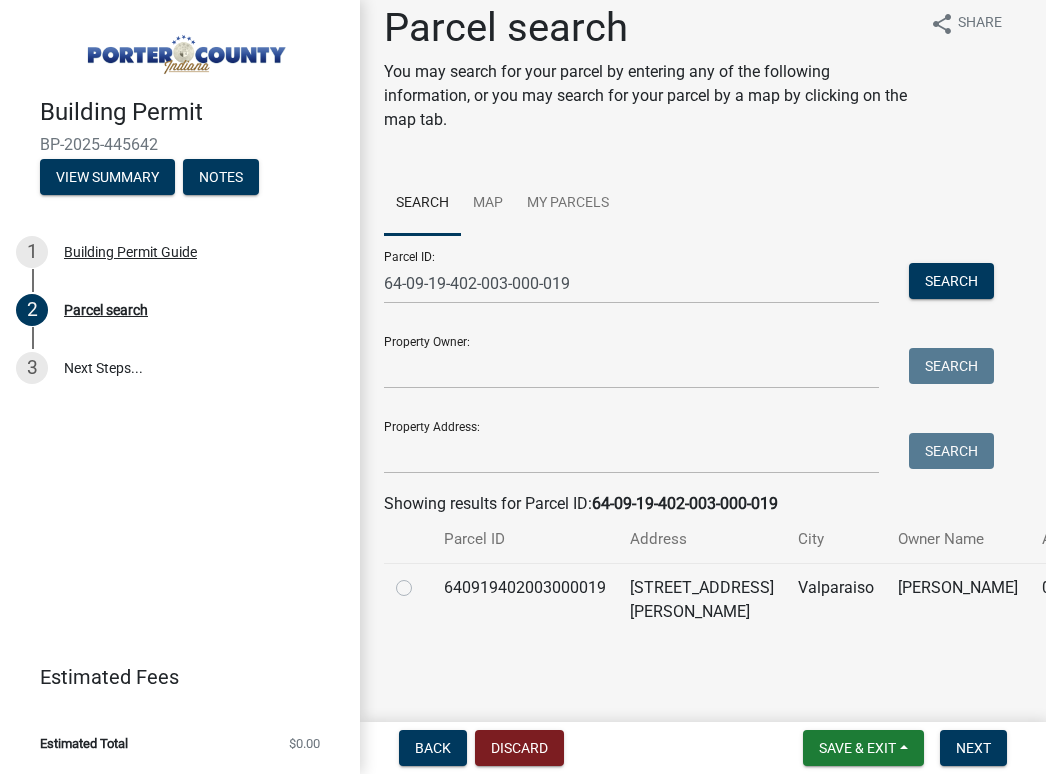 click 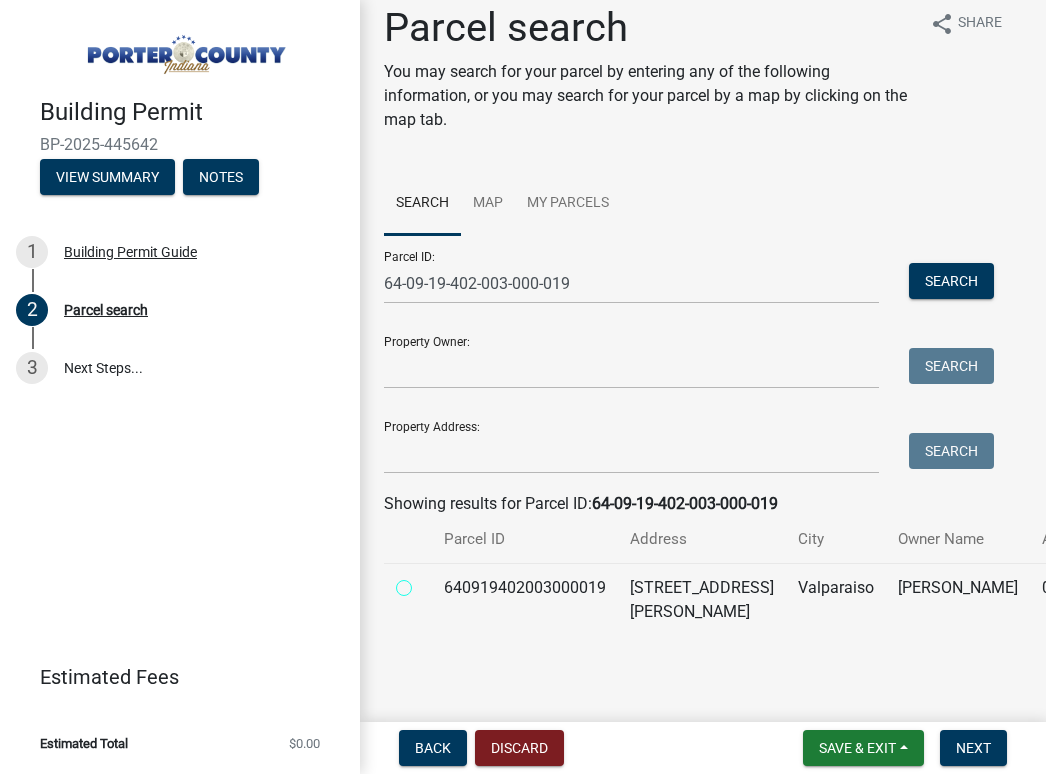 radio on "true" 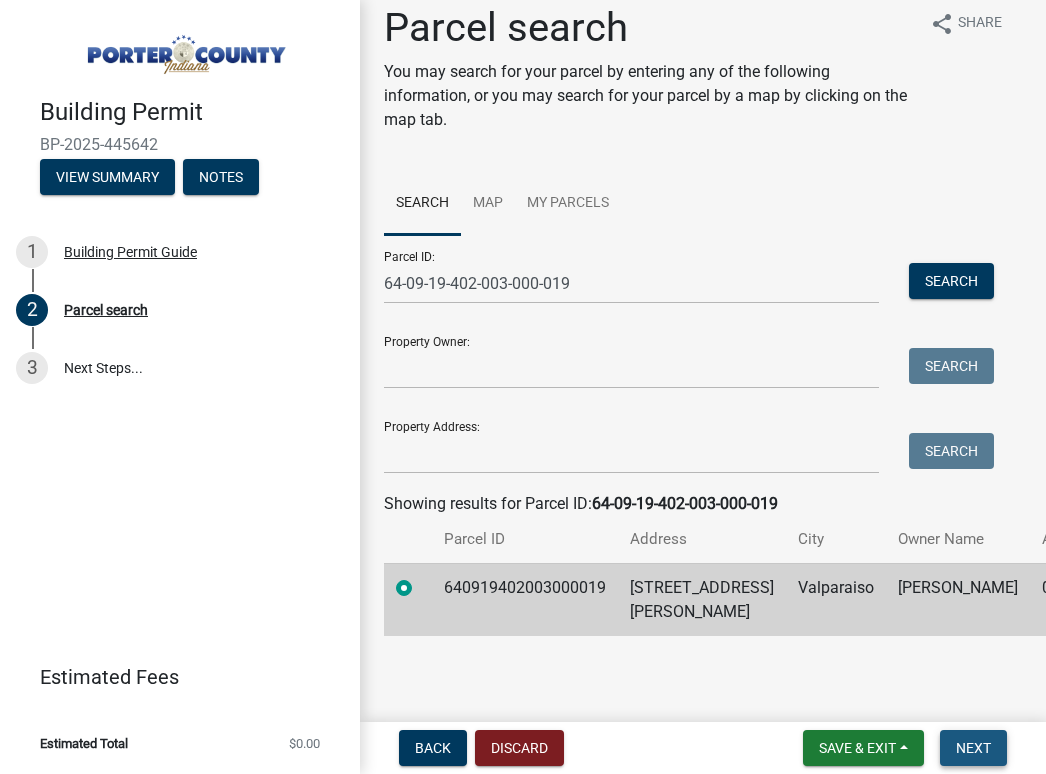 click on "Next" at bounding box center [973, 748] 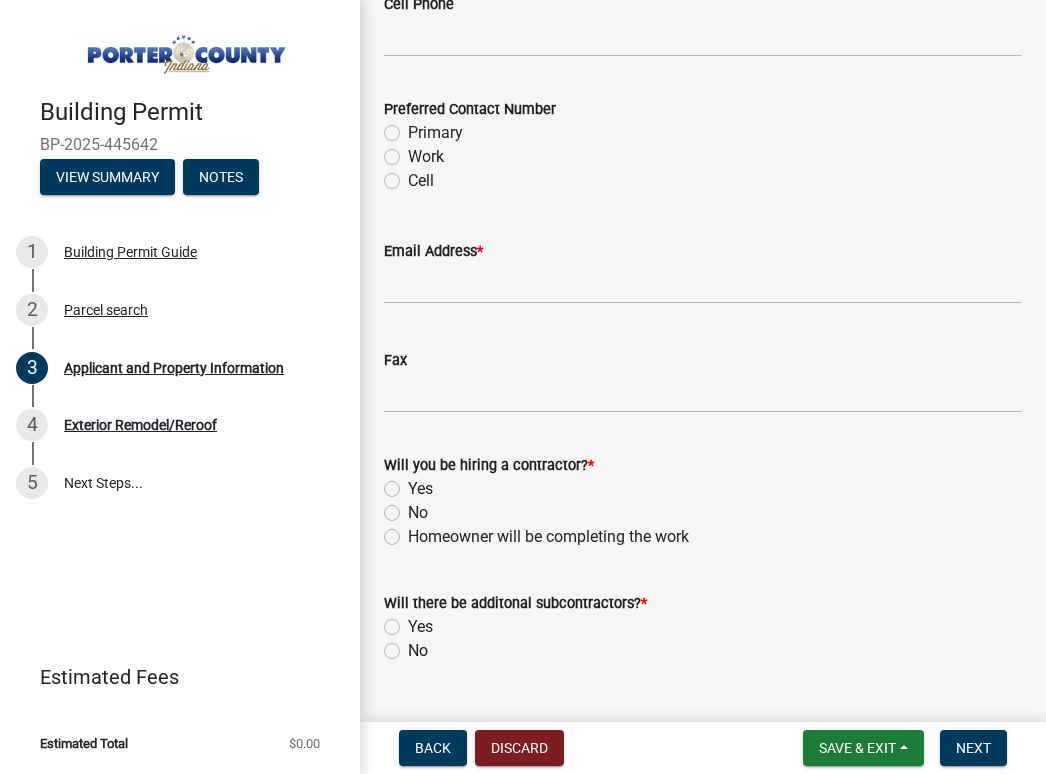 scroll, scrollTop: 3000, scrollLeft: 0, axis: vertical 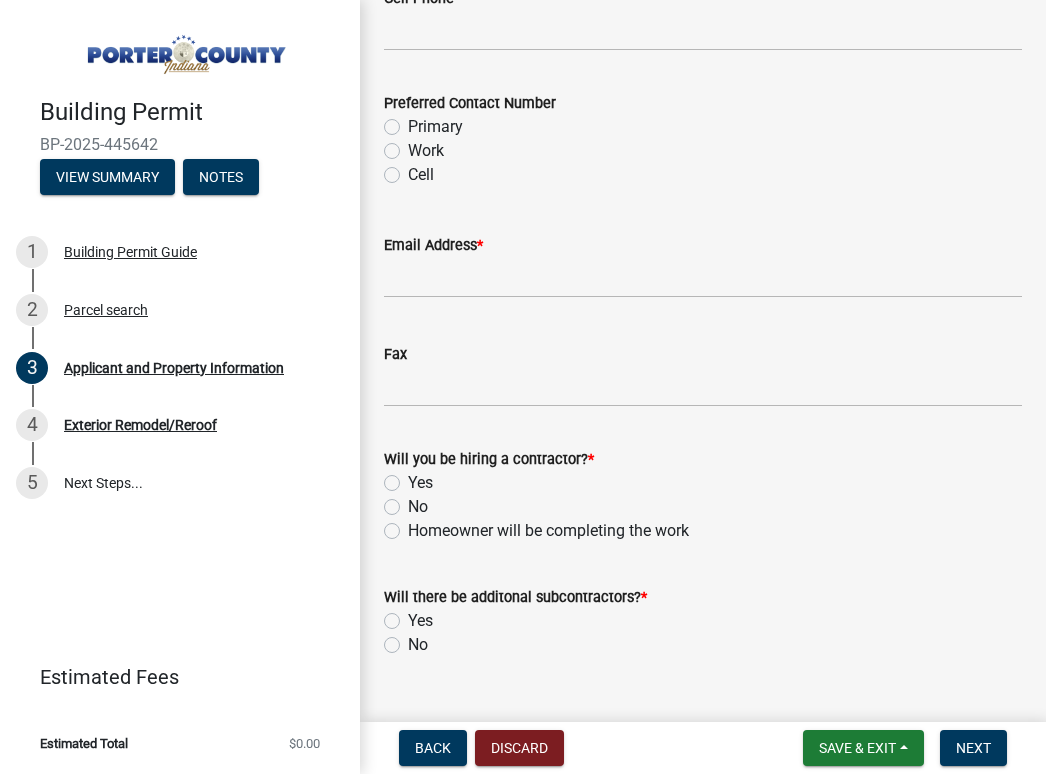 click on "Yes" 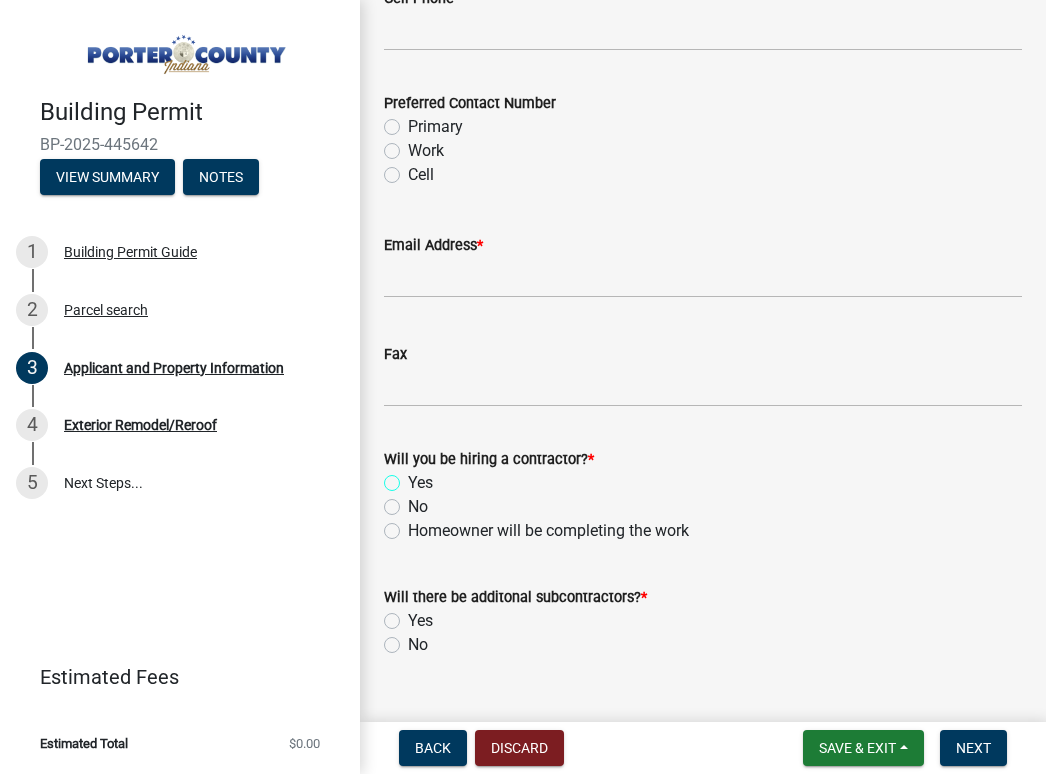 click on "Yes" at bounding box center (414, 477) 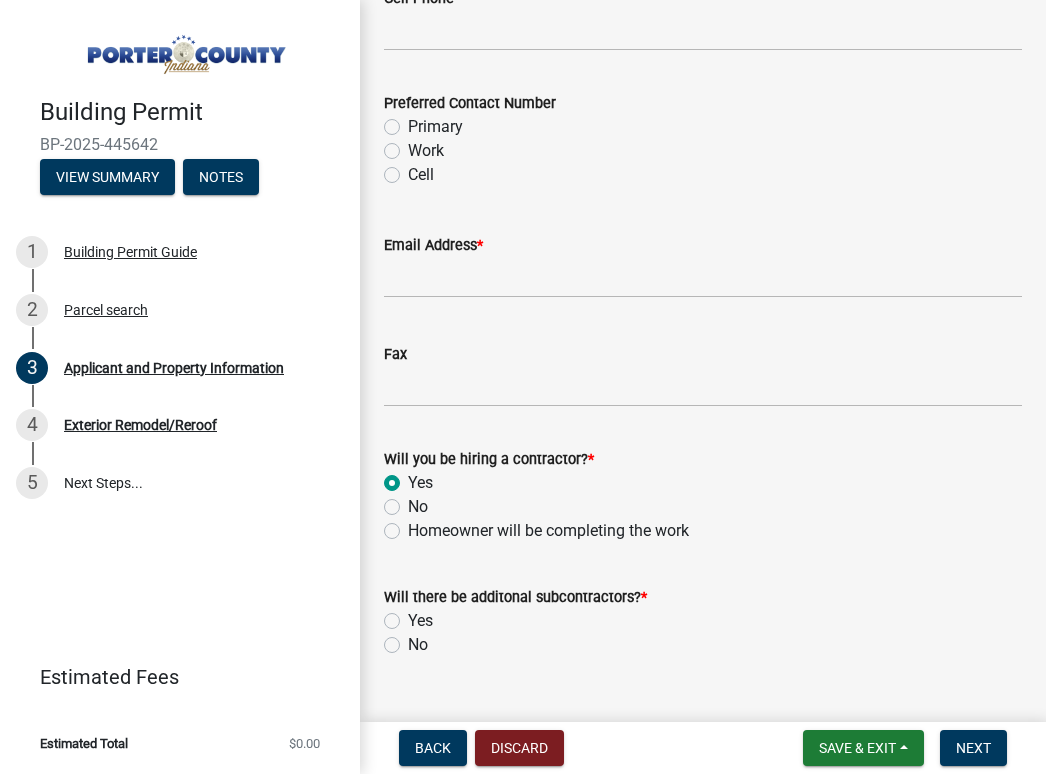 radio on "true" 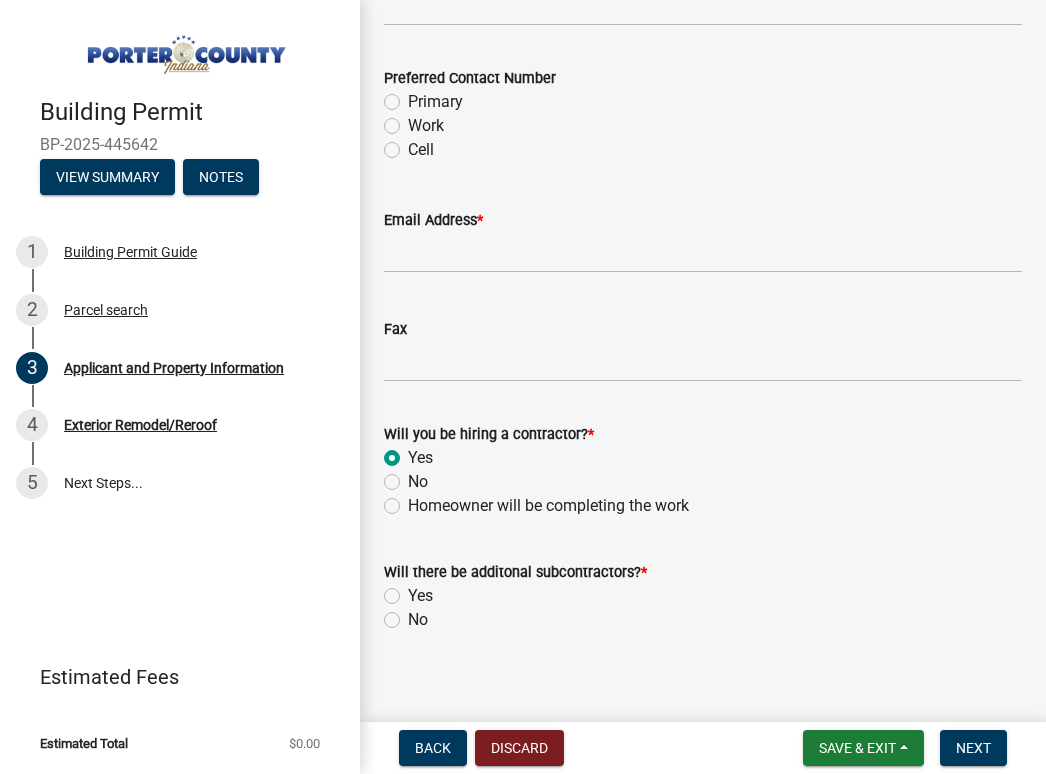 scroll, scrollTop: 3039, scrollLeft: 0, axis: vertical 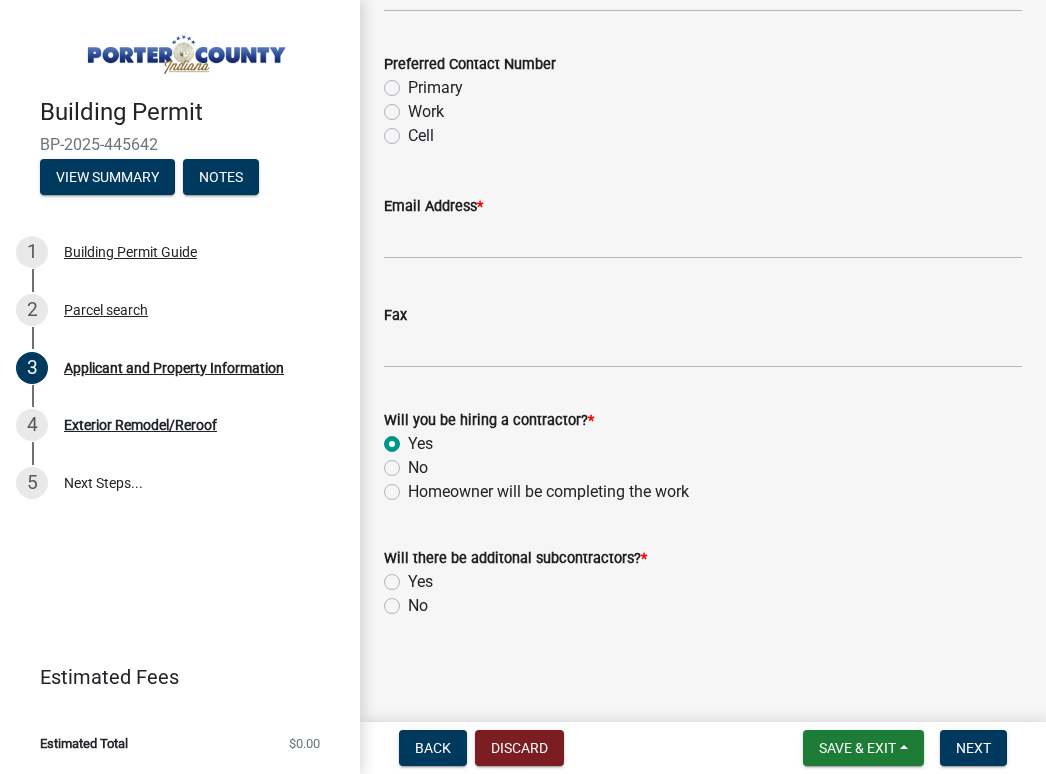 click on "No" 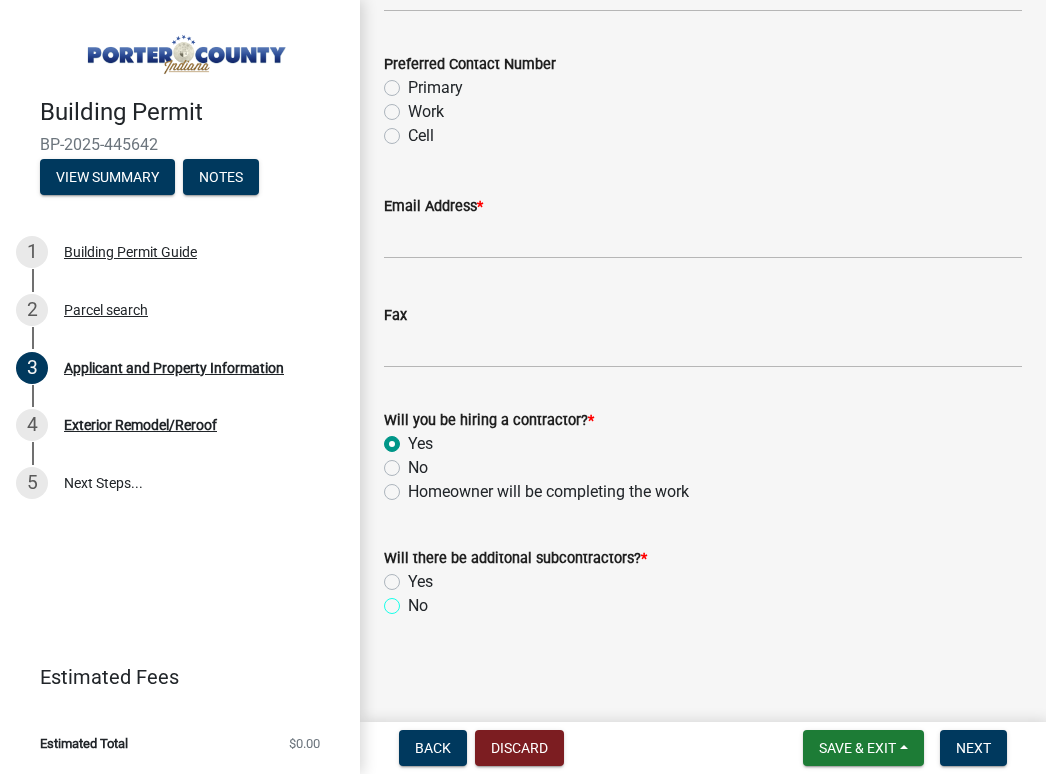 click on "No" at bounding box center (414, 600) 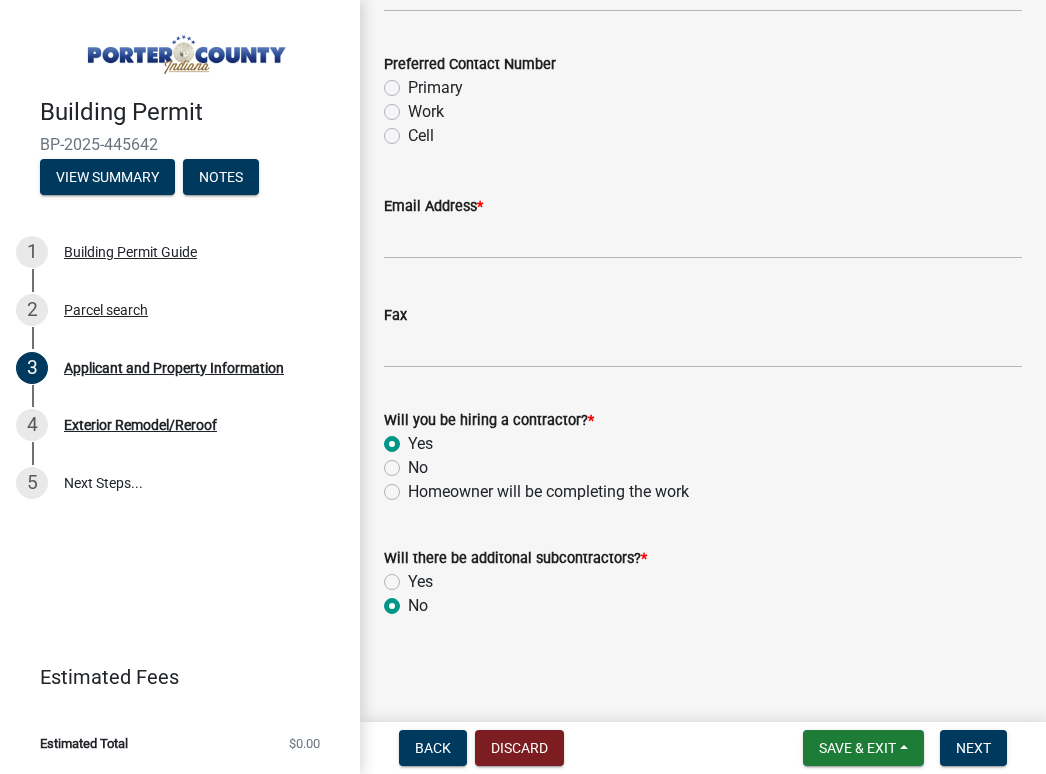 radio on "true" 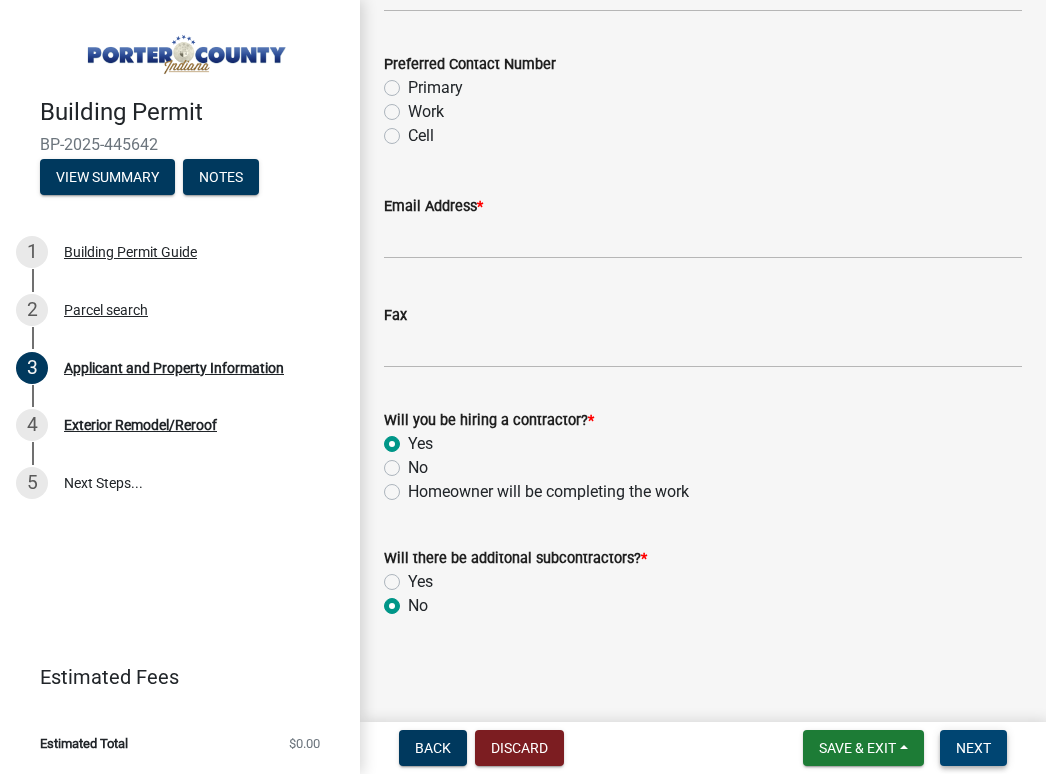 click on "Next" at bounding box center (973, 748) 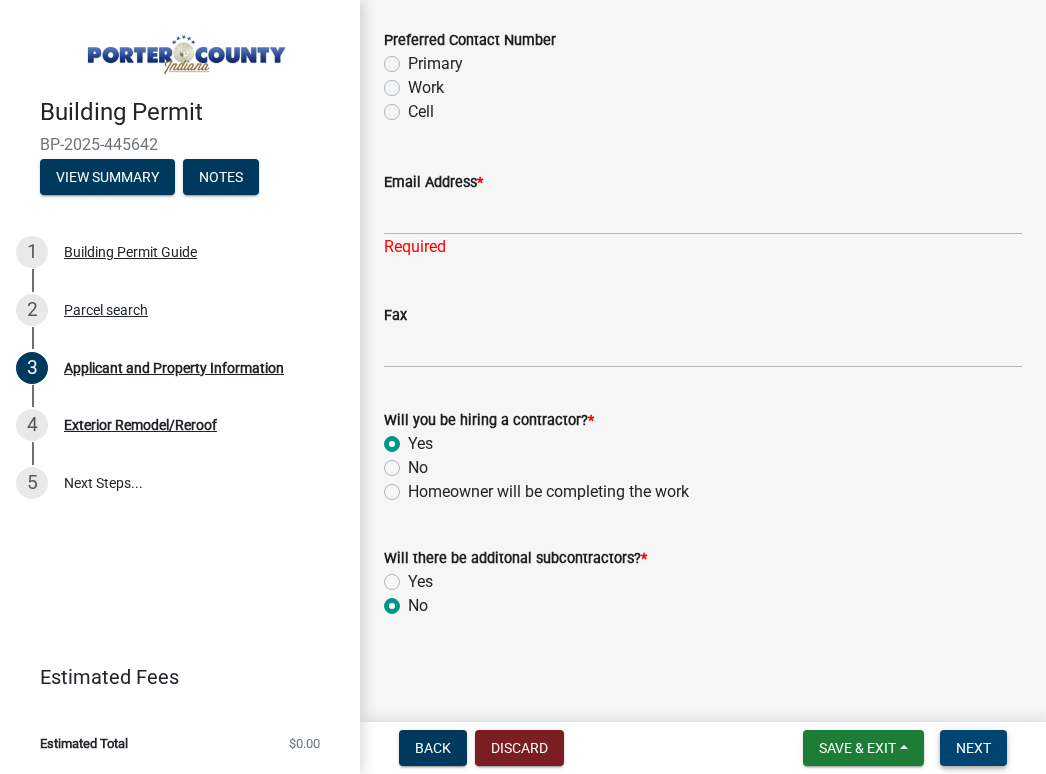 scroll, scrollTop: 2747, scrollLeft: 0, axis: vertical 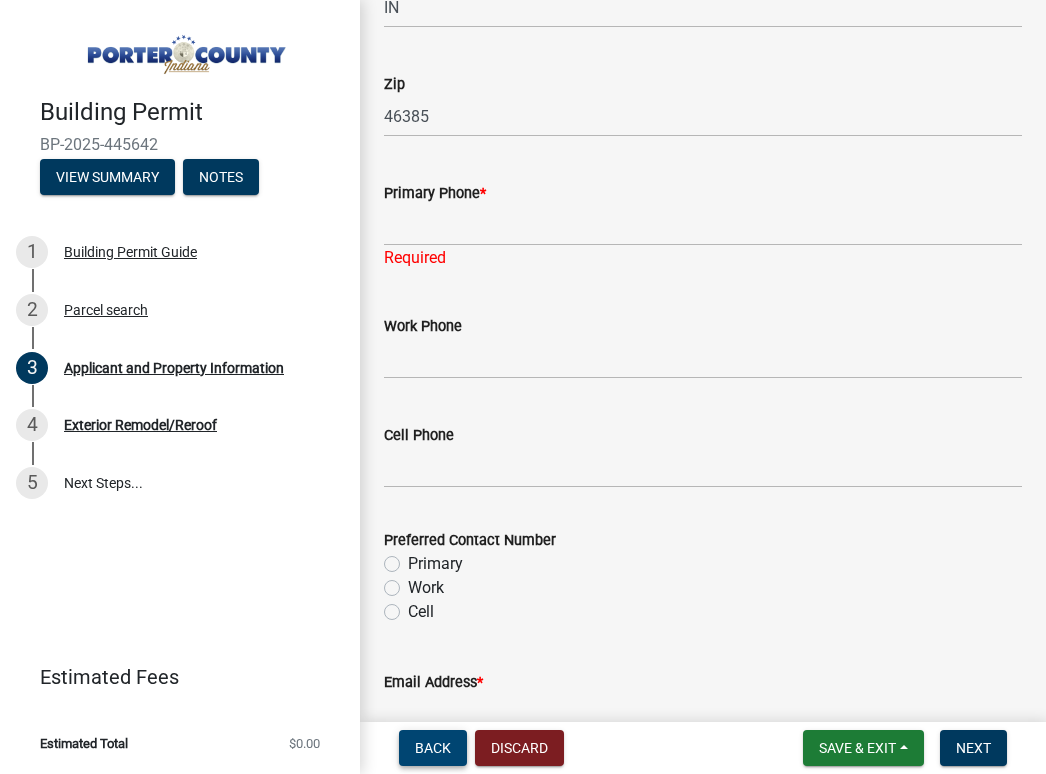 click on "Back" at bounding box center [433, 748] 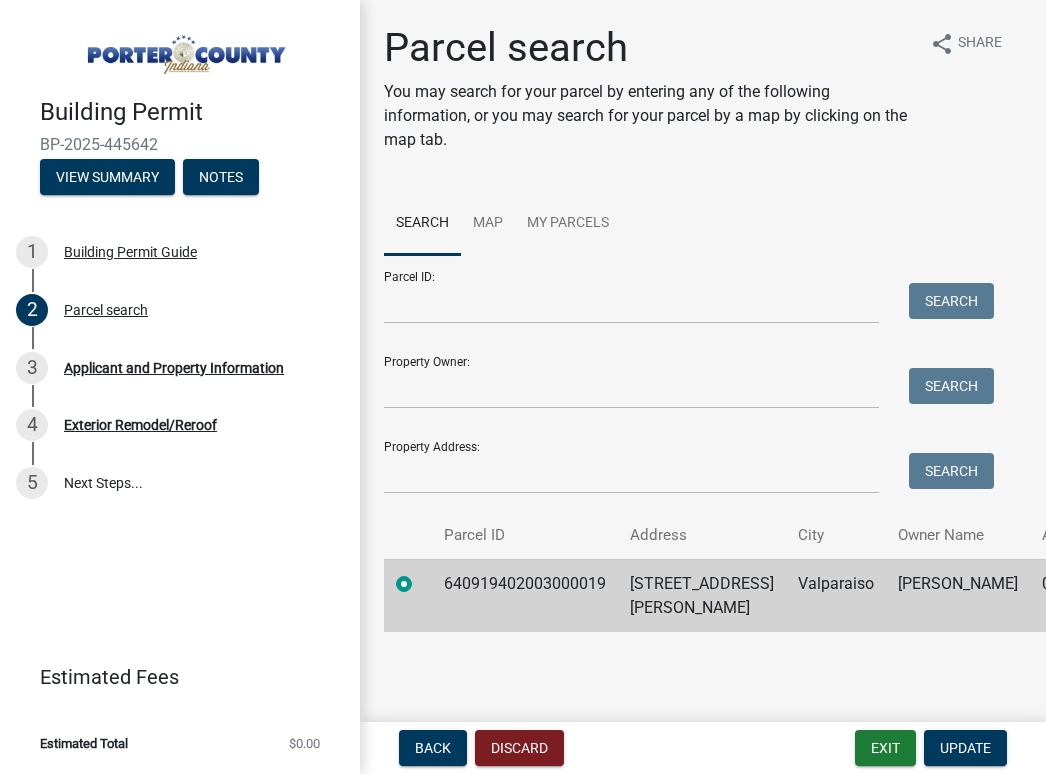 scroll, scrollTop: 19, scrollLeft: 0, axis: vertical 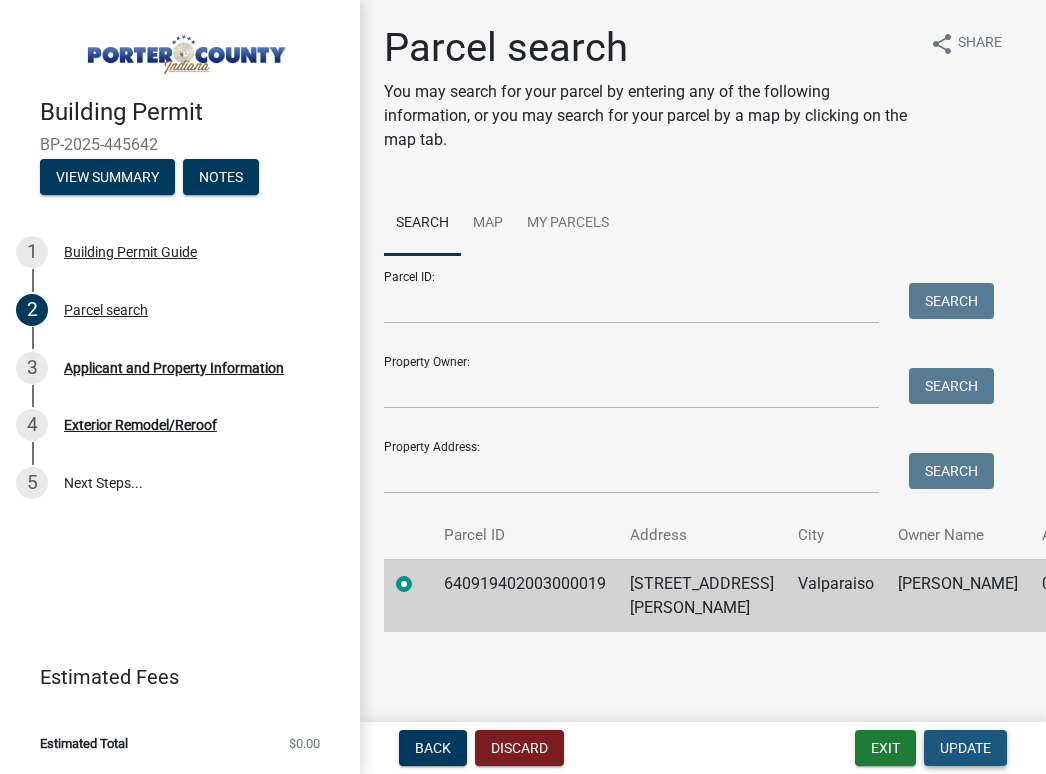 click on "Update" at bounding box center (965, 748) 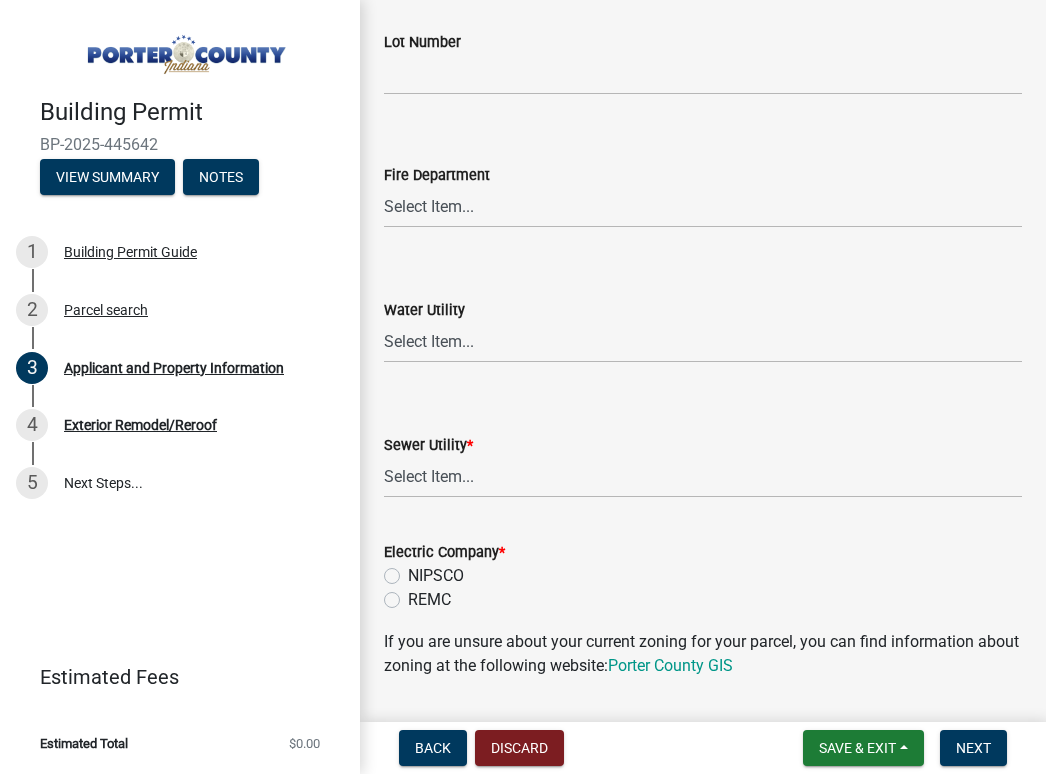 scroll, scrollTop: 1400, scrollLeft: 0, axis: vertical 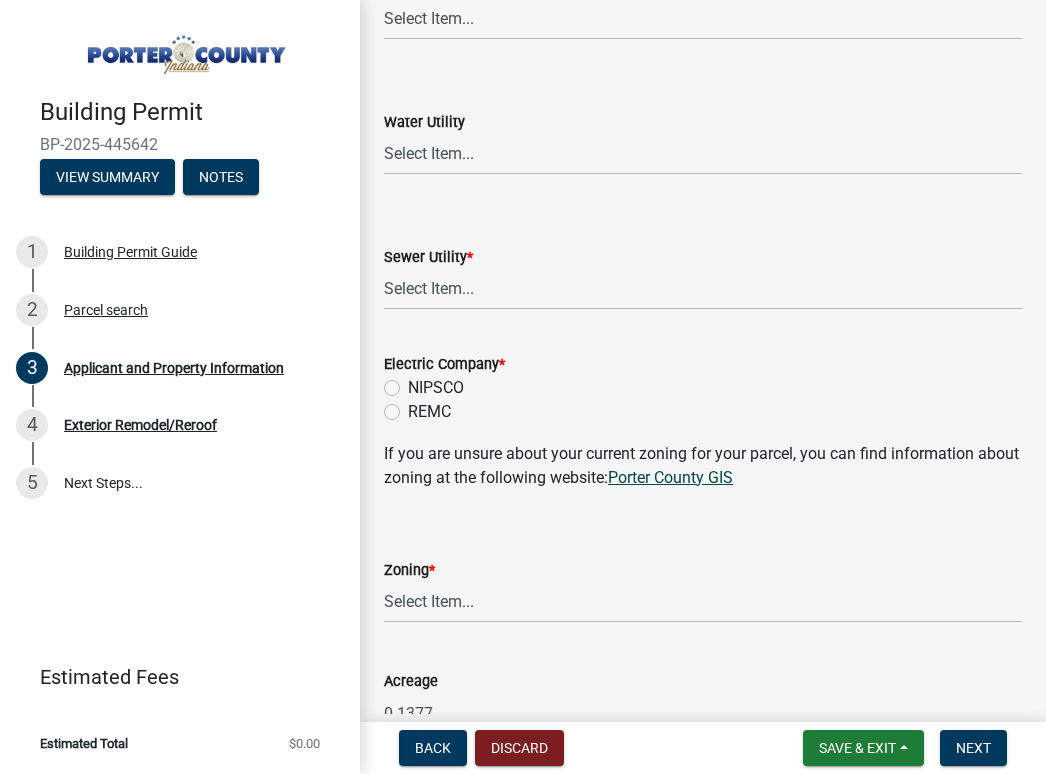 click on "Porter County GIS" 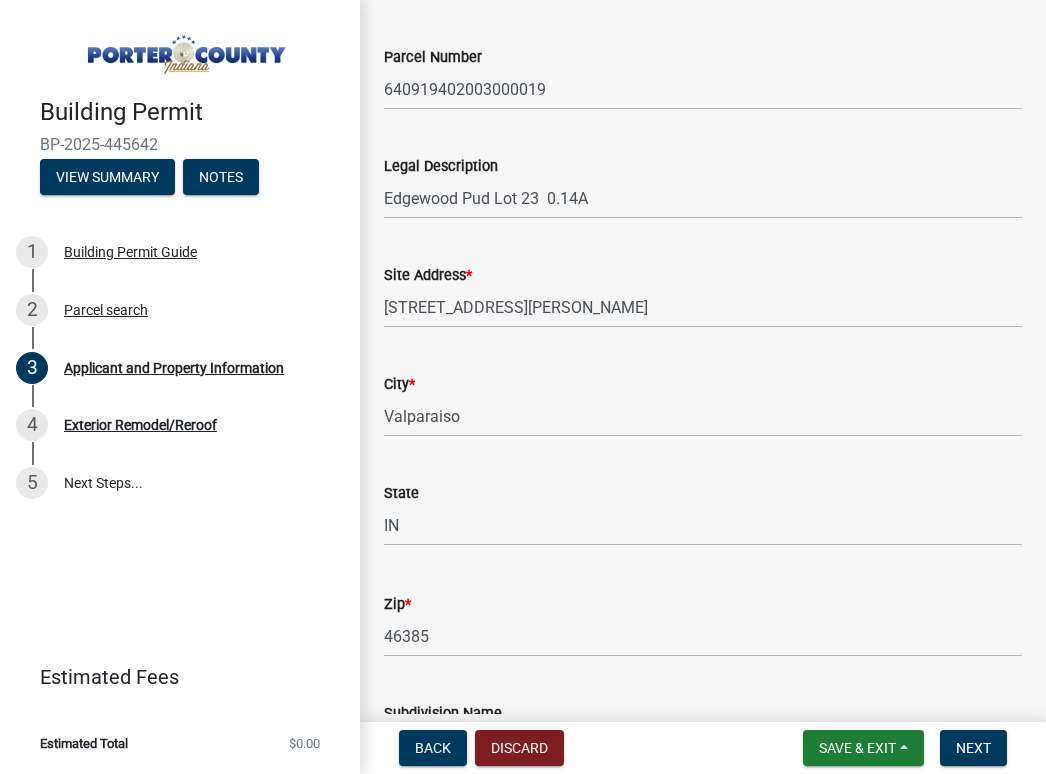 scroll, scrollTop: 200, scrollLeft: 0, axis: vertical 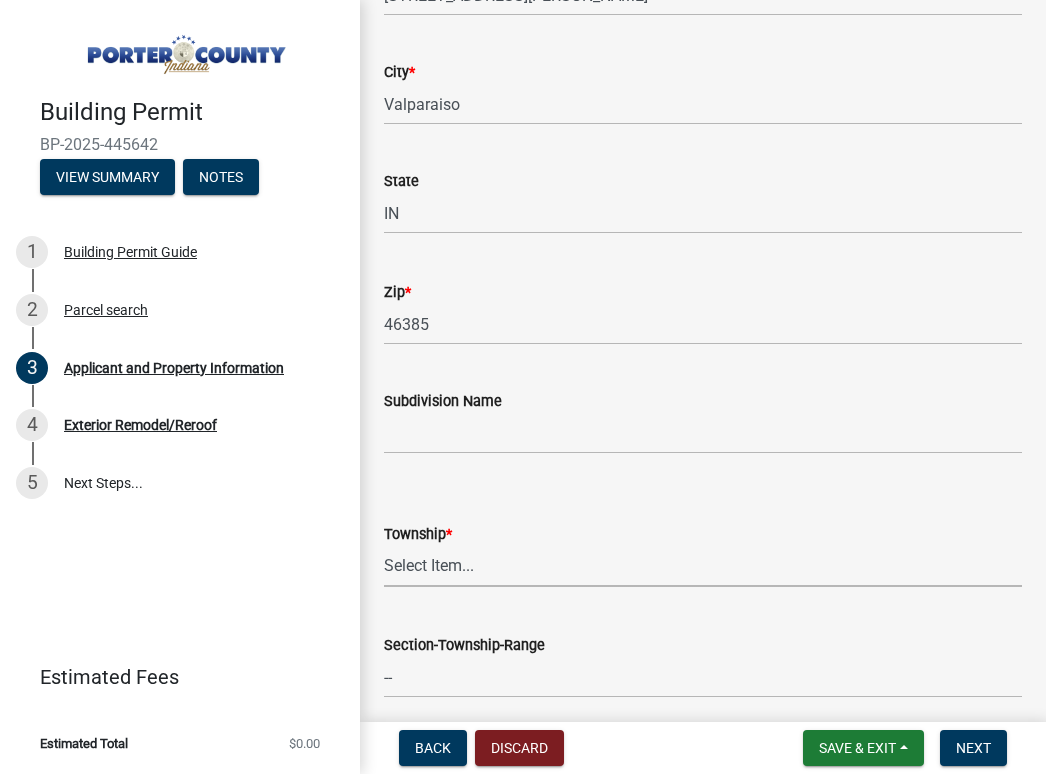 click on "Select Item...   Boone   Center   Jackson   Liberty   Morgan   Pine   Pleasant   Portage   Porter   Union   Washington   Westchester" at bounding box center [703, 566] 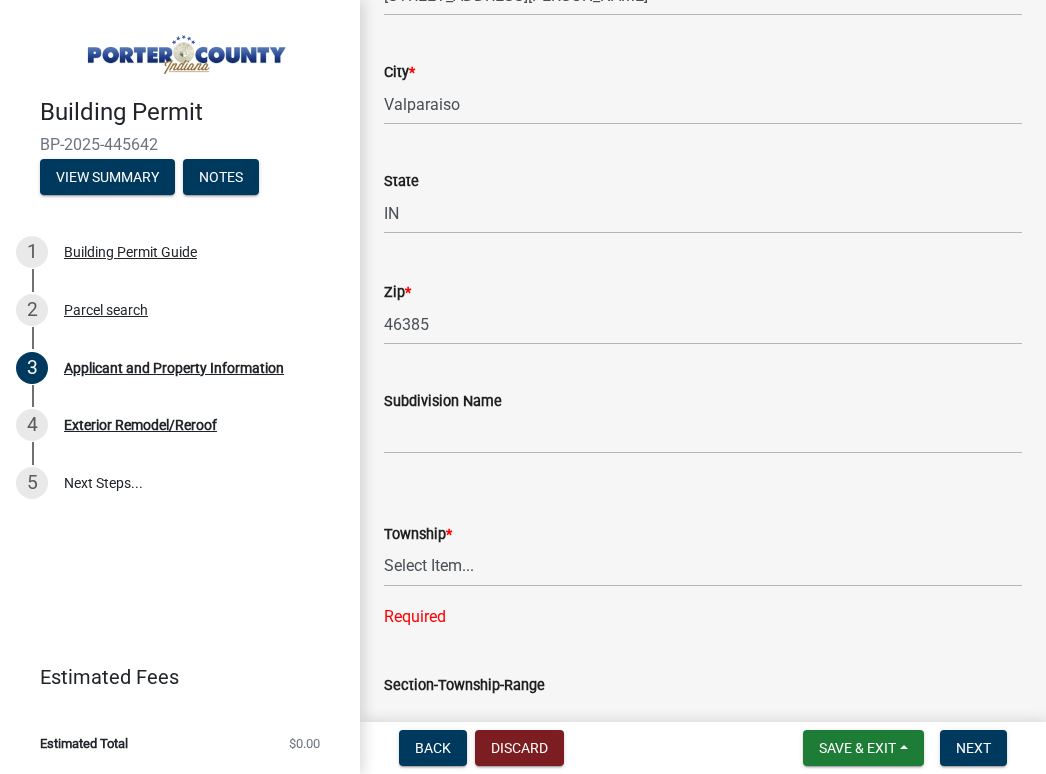 click on "Property Location Information  Parcel Number  640919402003000019  Legal Description  Edgewood Pud Lot 23  0.14A  Site Address  * 235 Marsh View Dr  City  * Valparaiso  State  IN  Zip  * 46385  Subdivision Name   Township  *  Select Item...   Boone   Center   Jackson   Liberty   Morgan   Pine   Pleasant   Portage   Porter   Union   Washington   Westchester  Required  Section-Township-Range  --  Lot Number   Fire Department   Select Item...   Beverly Shores FD   Burns Harbor FD   Boone Grove FD   Chesterton FD   Four Seasons FD   Hebron FD   Kouts FD   Liberty TWP FD   Mital Steel FD   Morgan TWP FD   Ogden Dunes FD   Portage FD   Porter FD   South Haven FD   Union TWP FD   Valparaiso FD   Washington TWP FD   Washington Volunteer FD   Water Utility   Select Item...   Aqua Indiana Inc   Damon Run   Indiana American Water   Nature Works   Private Well   Shorewood Utilities   Town of Chesterton Utilities   Twin Lakes Utilities   Valparaiso City Utilities   Sewer Utility  *  Select Item...   Aqua Indiana Inc  * * *" 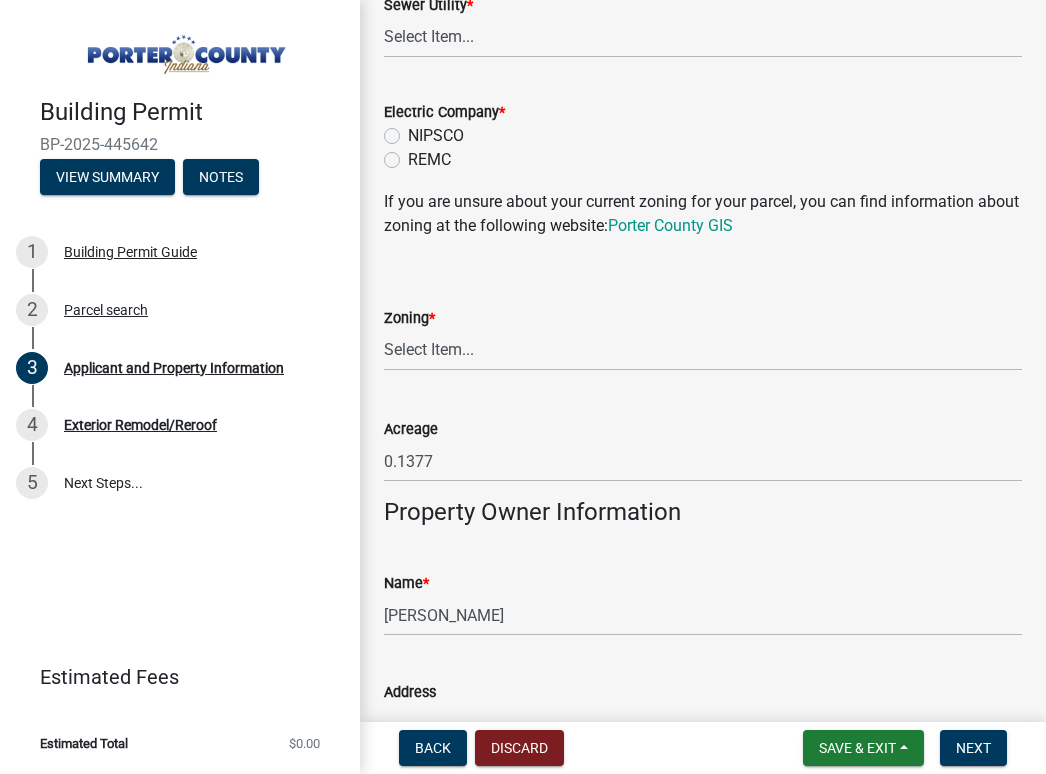 scroll, scrollTop: 1700, scrollLeft: 0, axis: vertical 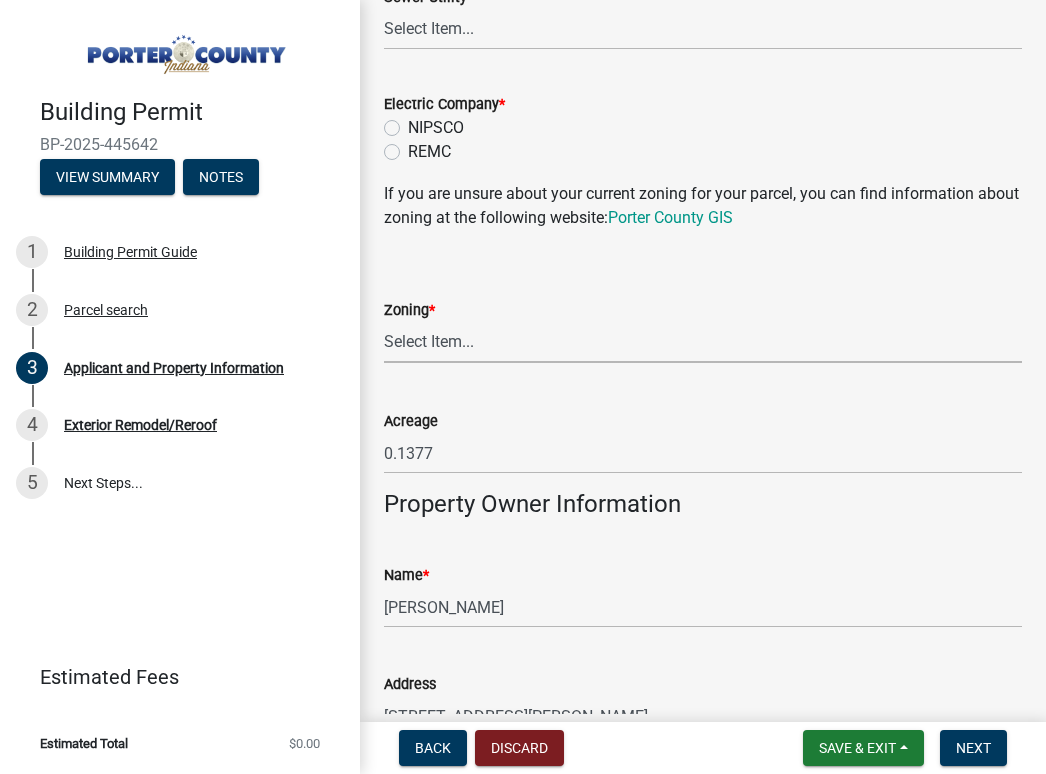 click on "Select Item...   A1   A2   CH   CM   CN   I1   I2   I3   IN   MP   OT   P1   P2   PUD   R1   R2   R3   R4   RL   RR" at bounding box center [703, 342] 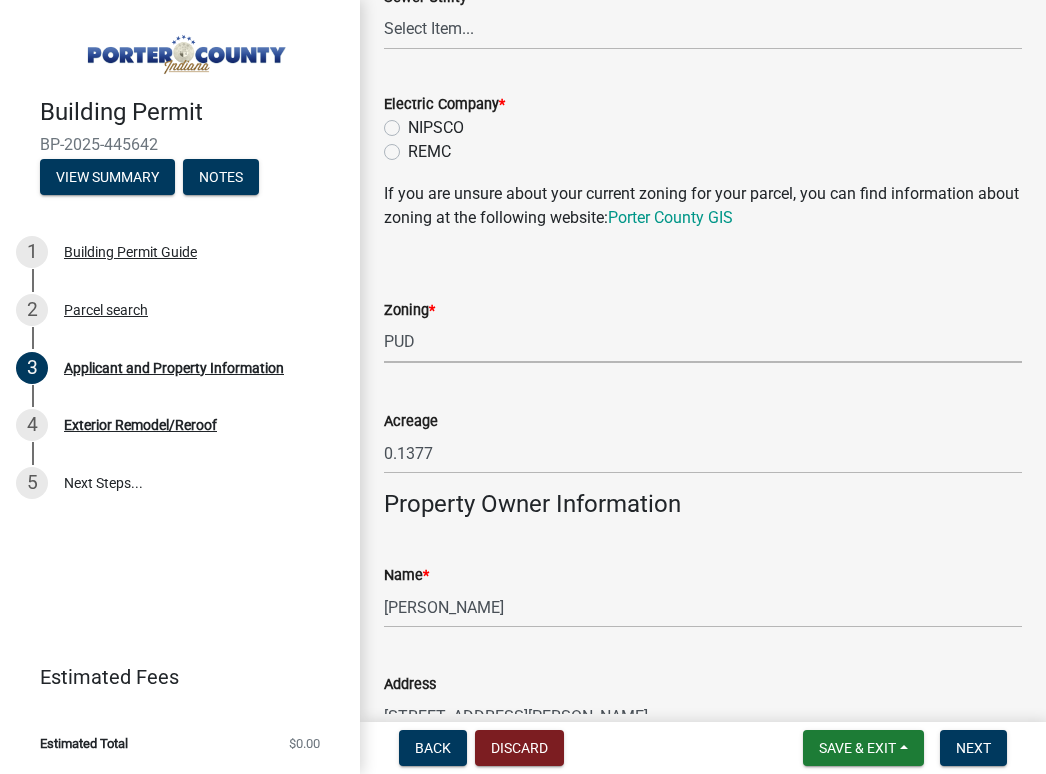 click on "Select Item...   A1   A2   CH   CM   CN   I1   I2   I3   IN   MP   OT   P1   P2   PUD   R1   R2   R3   R4   RL   RR" at bounding box center [703, 342] 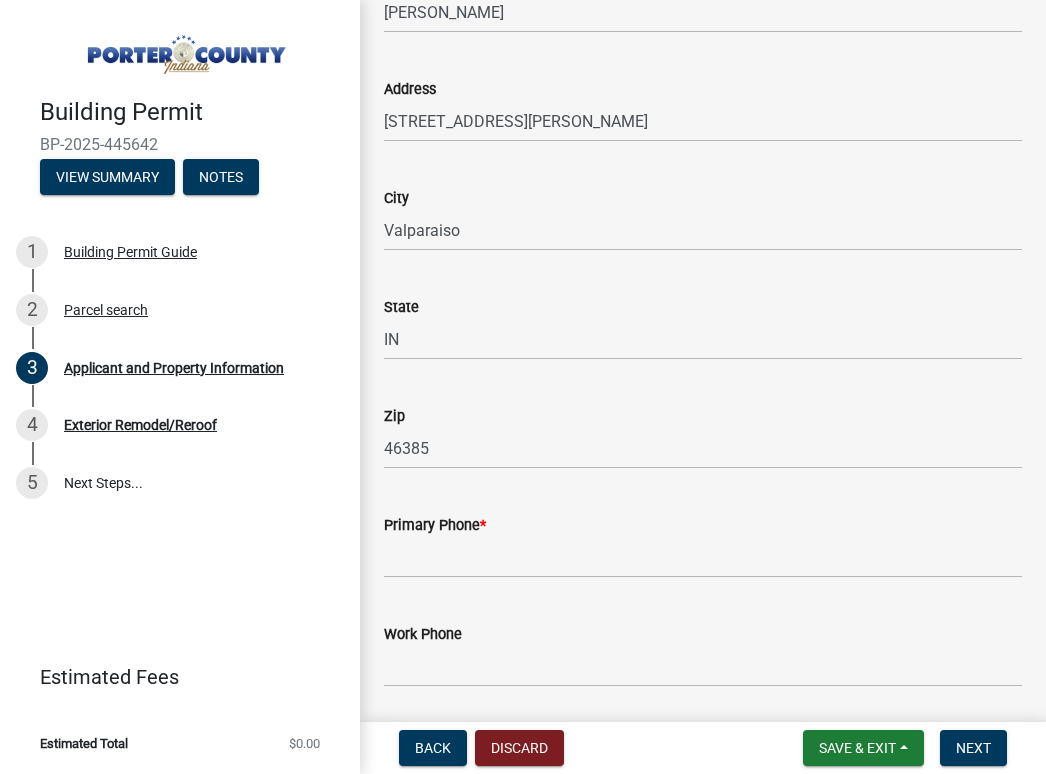 scroll, scrollTop: 2300, scrollLeft: 0, axis: vertical 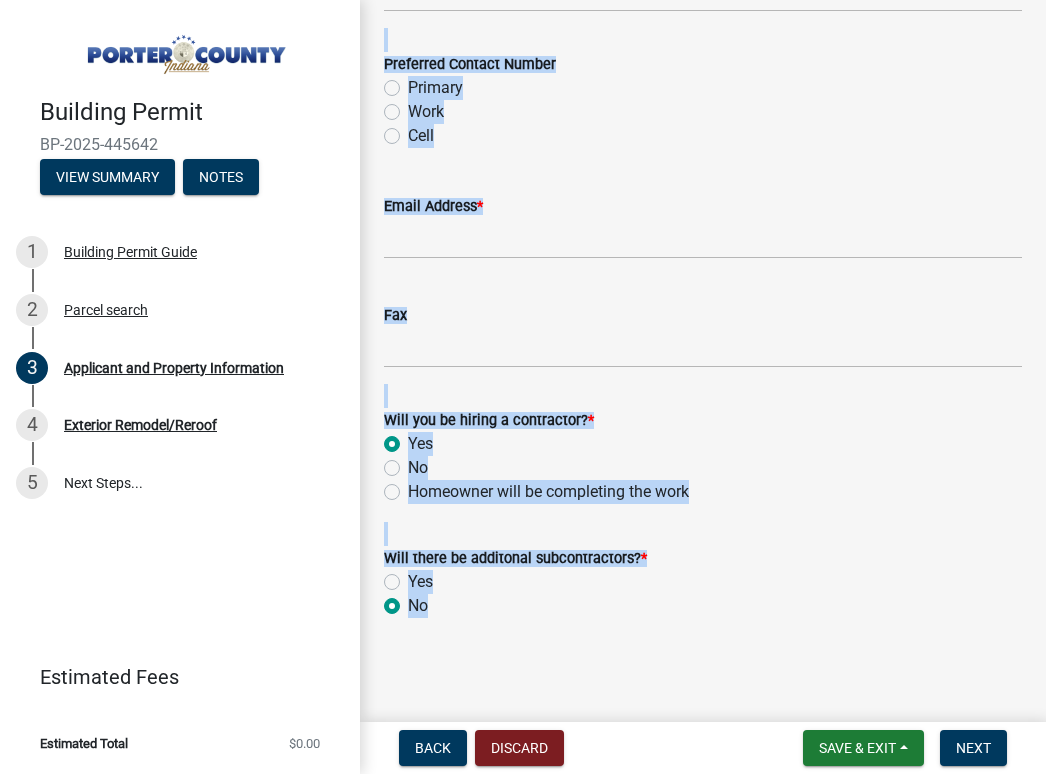 drag, startPoint x: 405, startPoint y: 23, endPoint x: 989, endPoint y: 797, distance: 969.60406 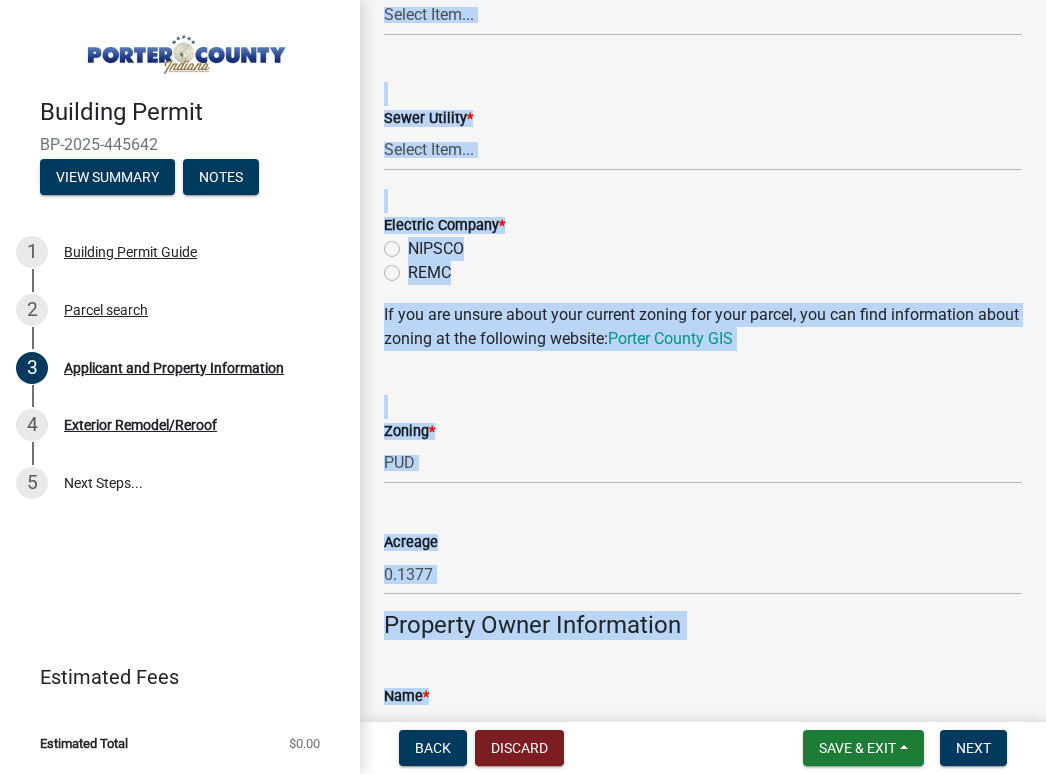 scroll, scrollTop: 779, scrollLeft: 0, axis: vertical 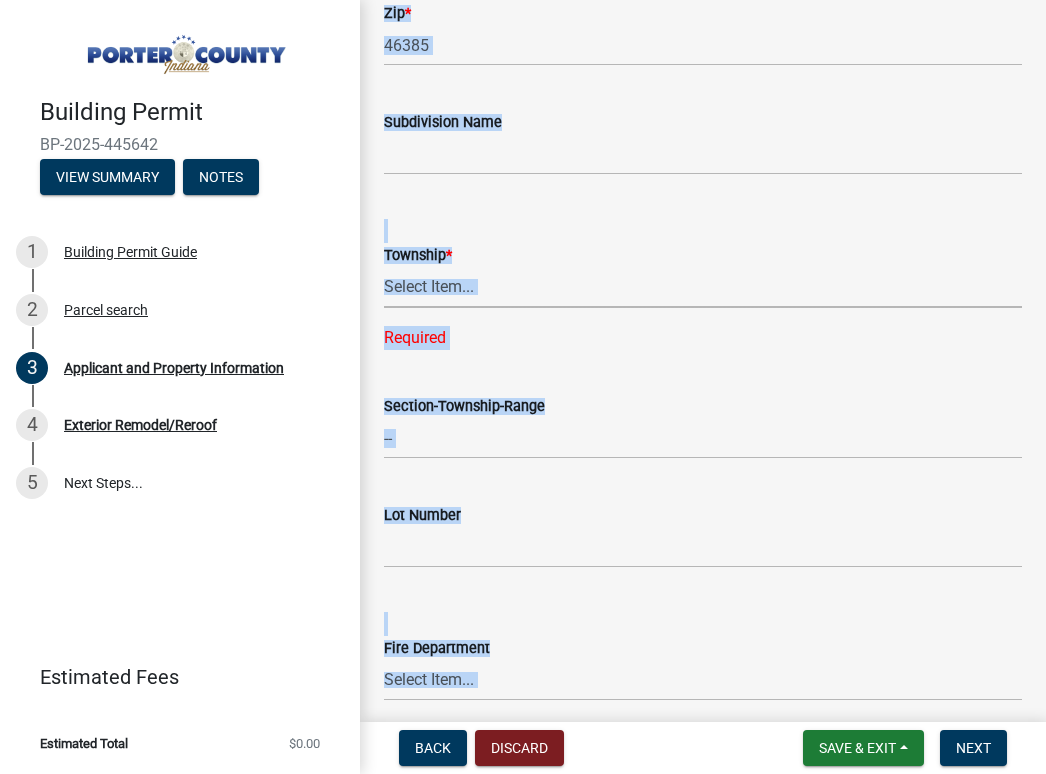 click on "Select Item...   Boone   Center   Jackson   Liberty   Morgan   Pine   Pleasant   Portage   Porter   Union   Washington   Westchester" at bounding box center [703, 287] 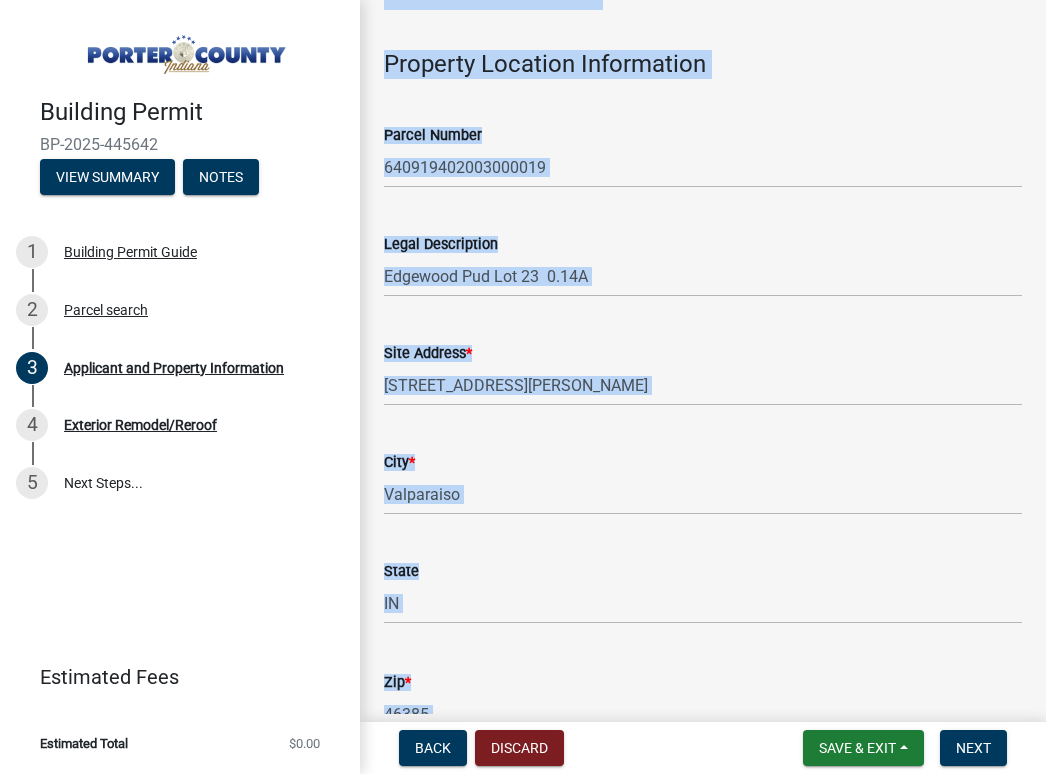 scroll, scrollTop: 0, scrollLeft: 0, axis: both 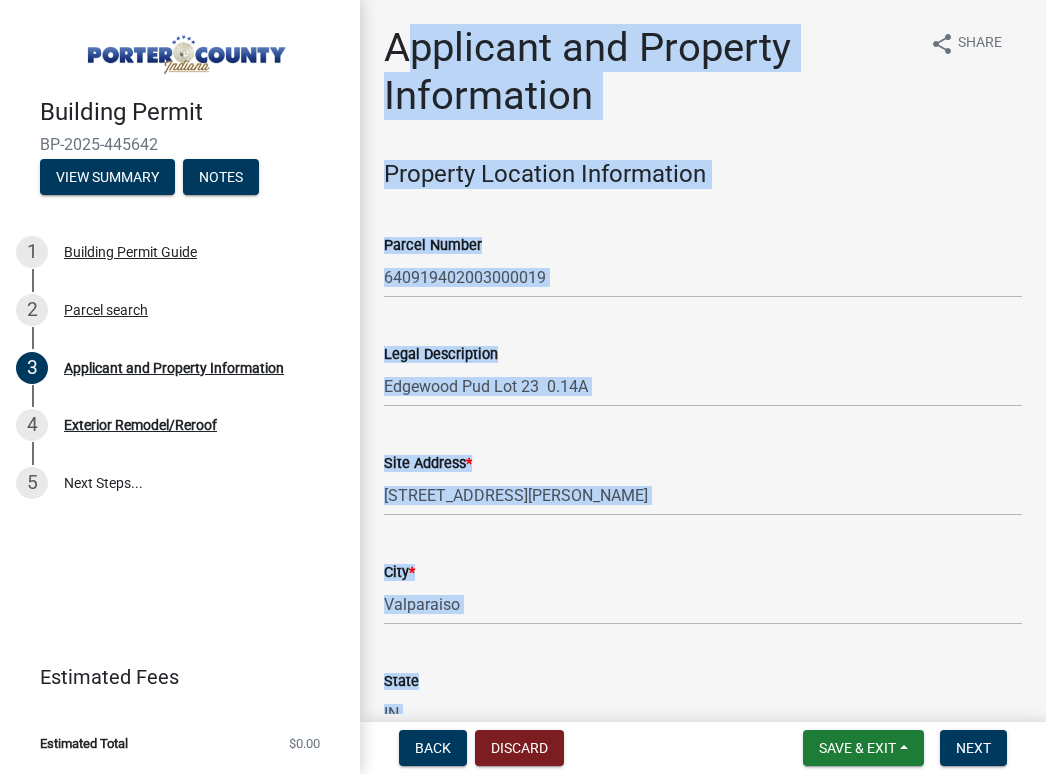 click on "Property Location Information" 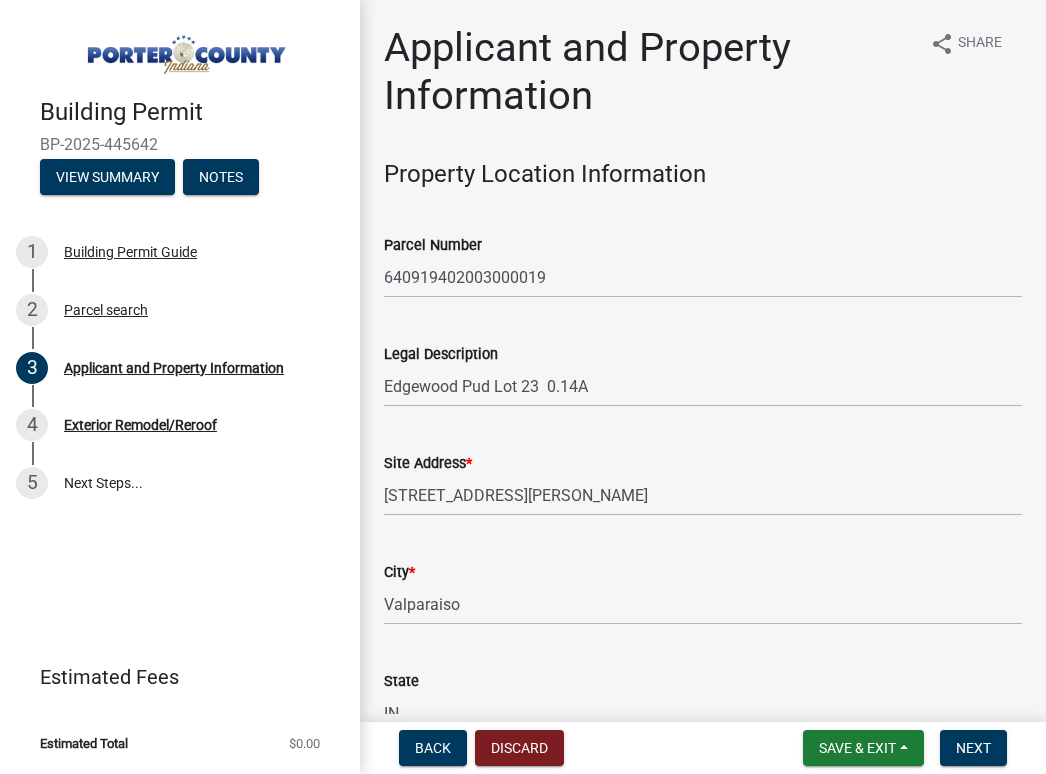 click on "BP-2025-445642" at bounding box center (180, 144) 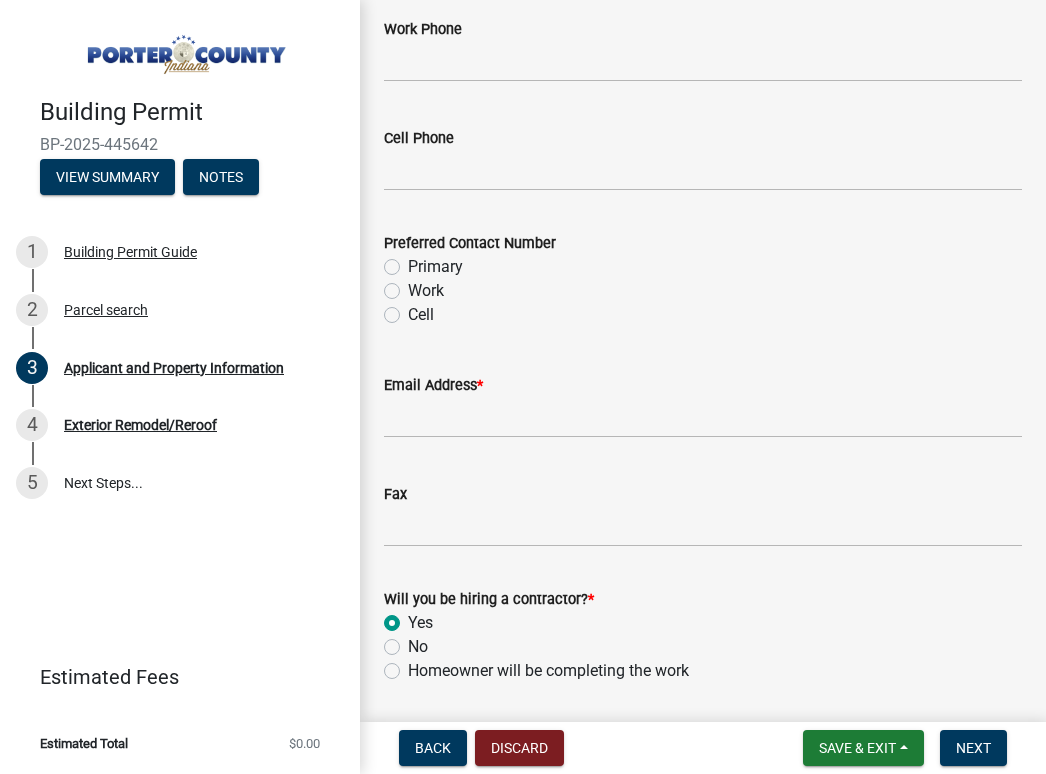 scroll, scrollTop: 3079, scrollLeft: 0, axis: vertical 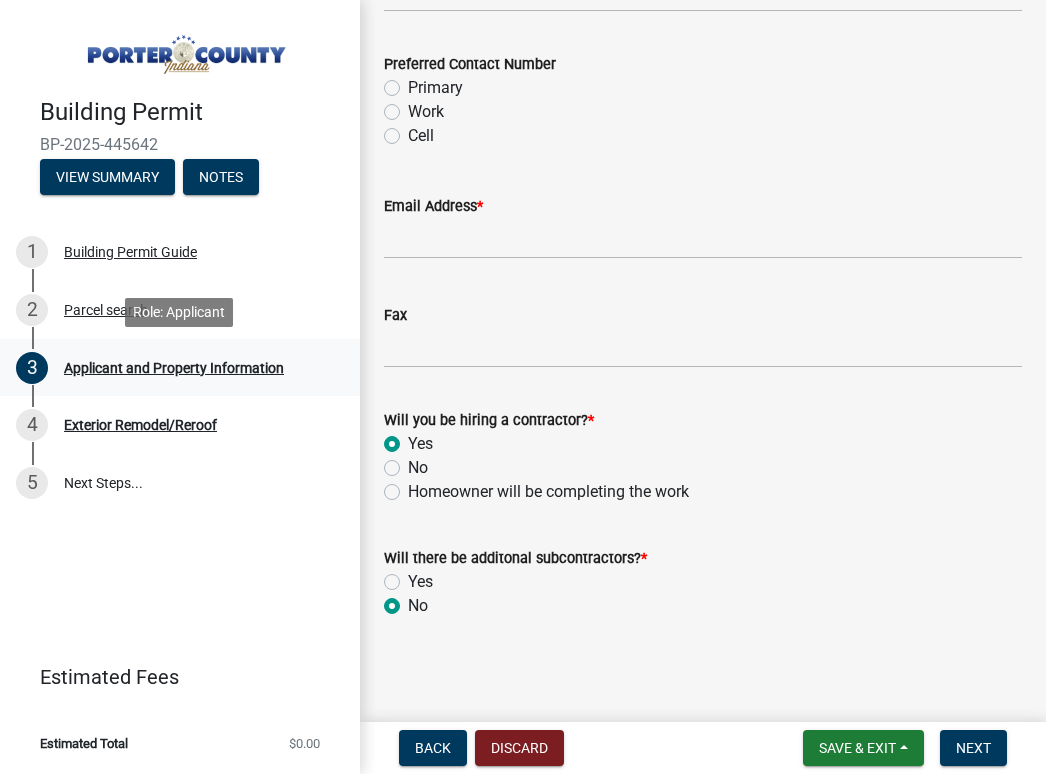 click on "Applicant and Property Information" at bounding box center (174, 368) 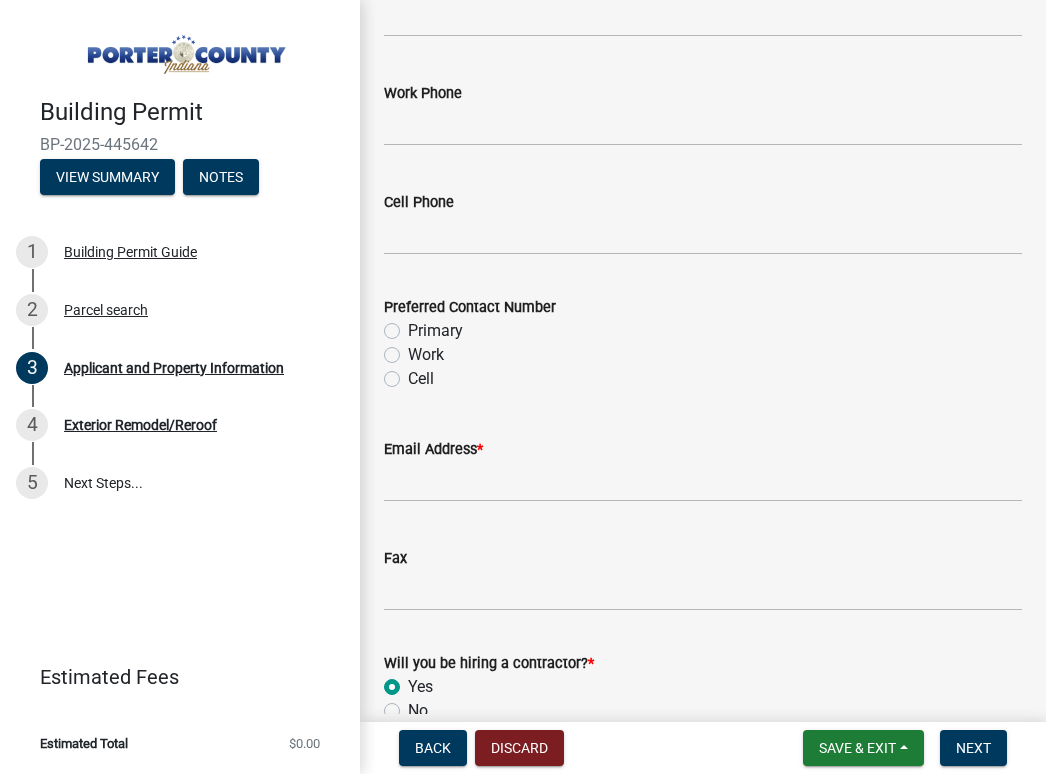 scroll, scrollTop: 3079, scrollLeft: 0, axis: vertical 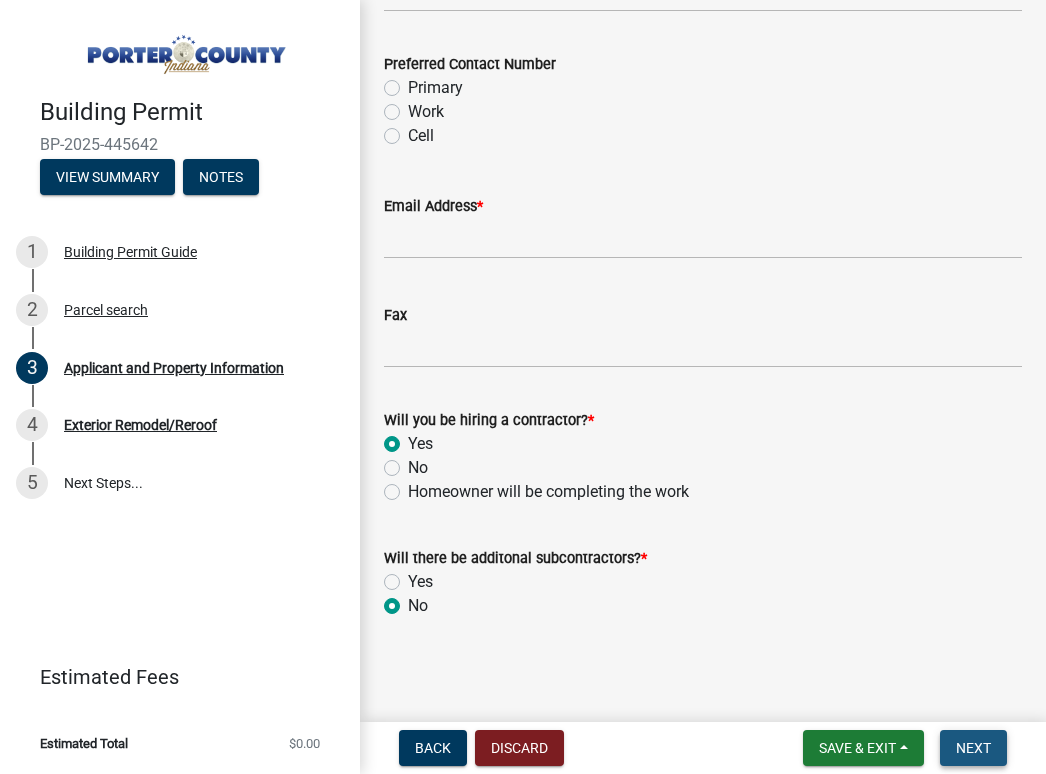 click on "Next" at bounding box center (973, 748) 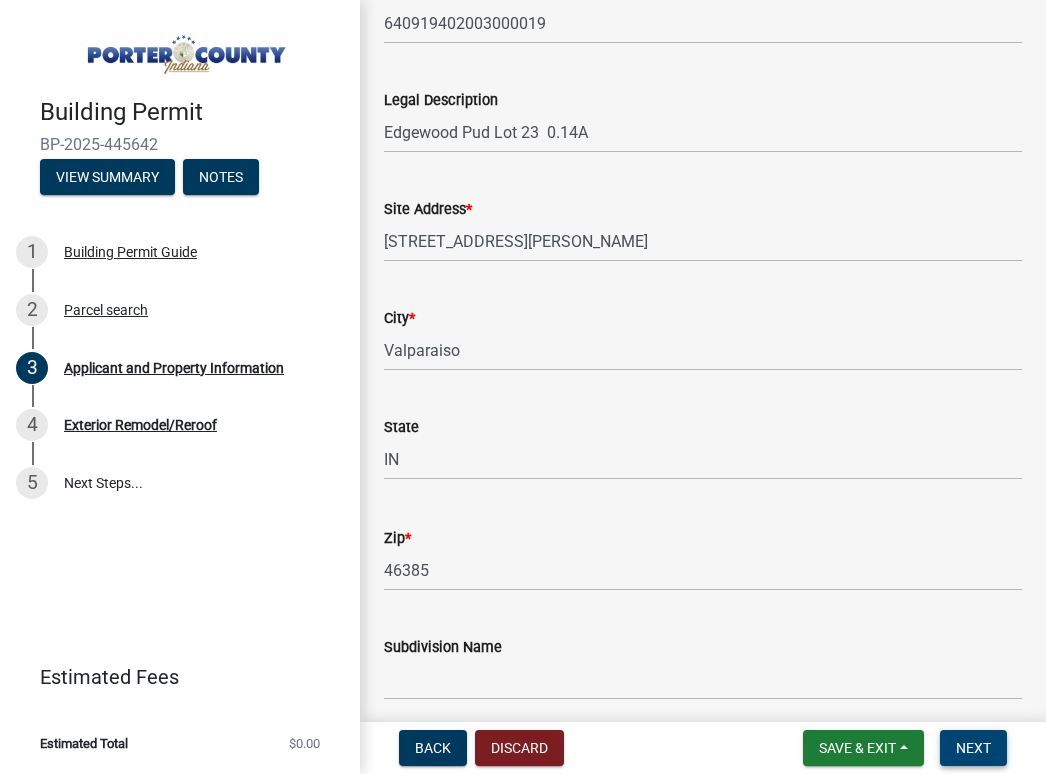 scroll, scrollTop: 0, scrollLeft: 0, axis: both 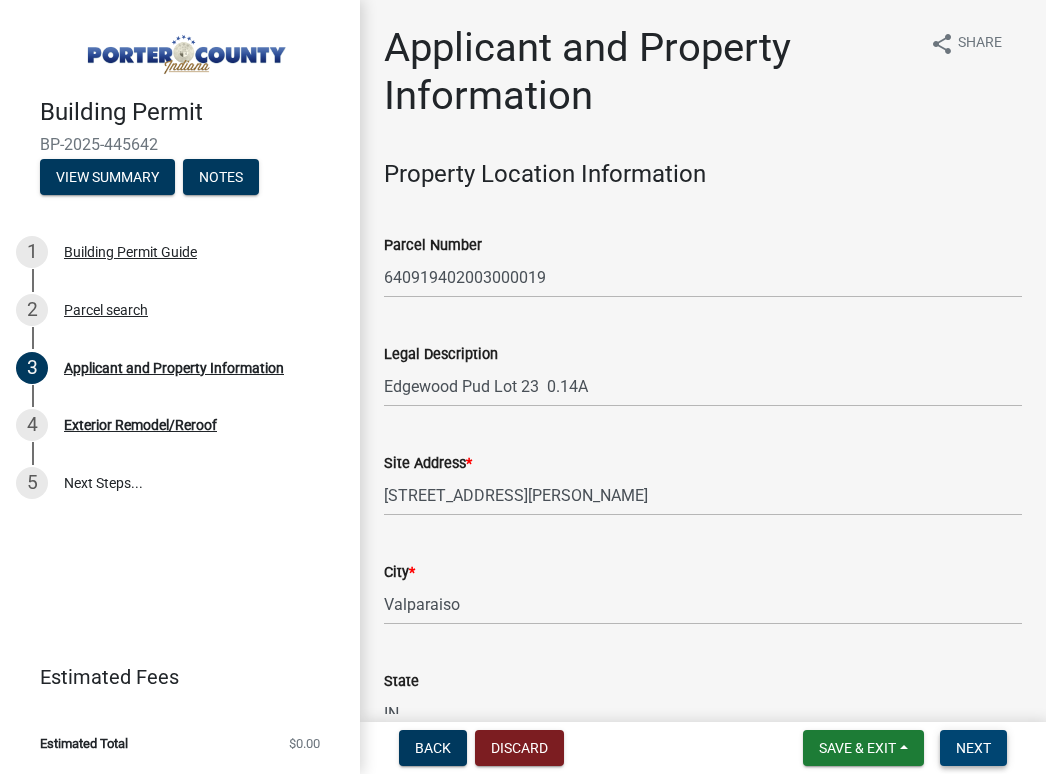click on "Next" at bounding box center [973, 748] 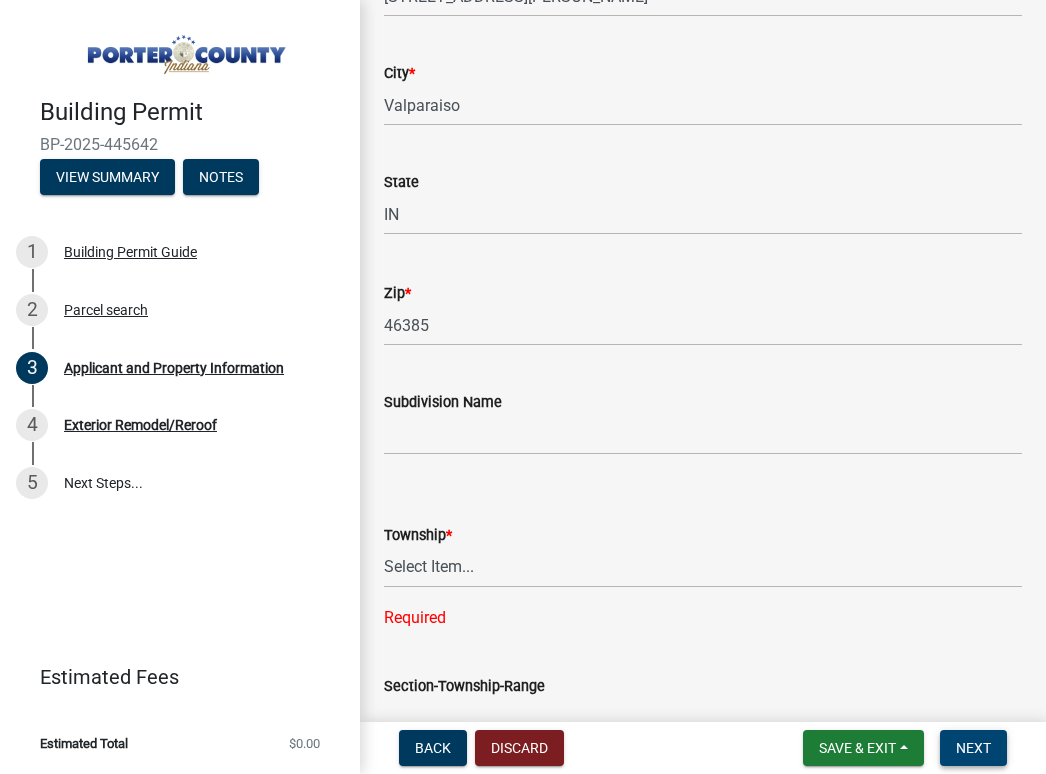 scroll, scrollTop: 500, scrollLeft: 0, axis: vertical 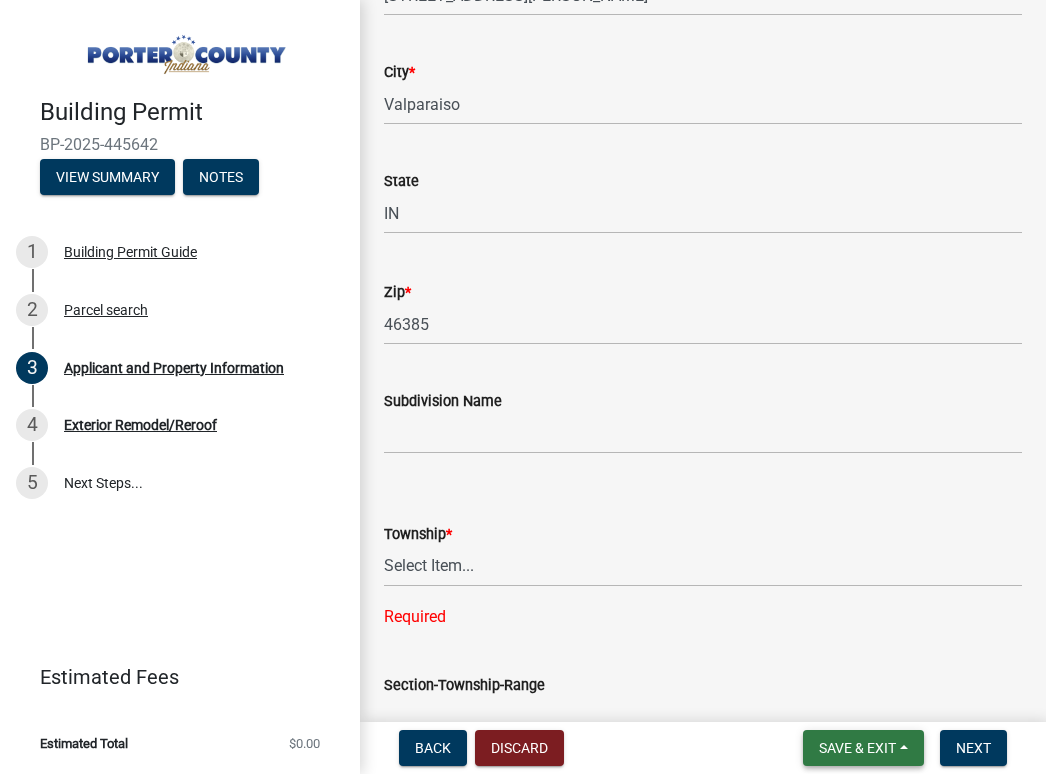 click on "Save & Exit" at bounding box center [863, 748] 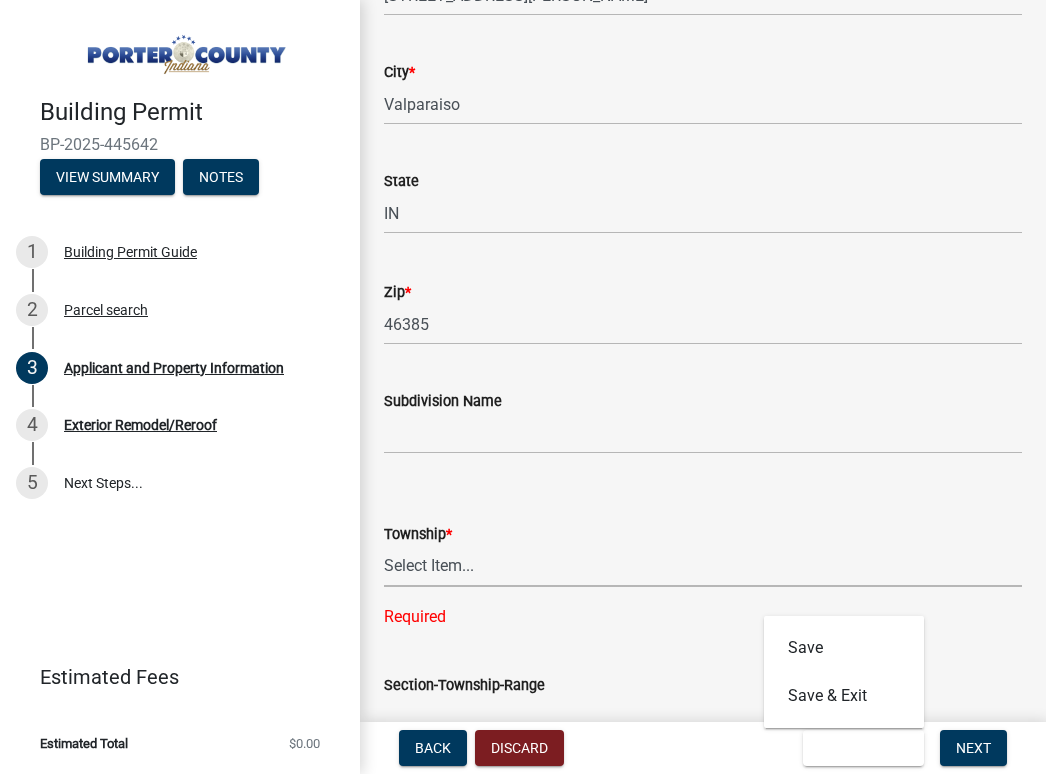 click on "Select Item...   Boone   Center   Jackson   Liberty   Morgan   Pine   Pleasant   Portage   Porter   Union   Washington   Westchester" at bounding box center (703, 566) 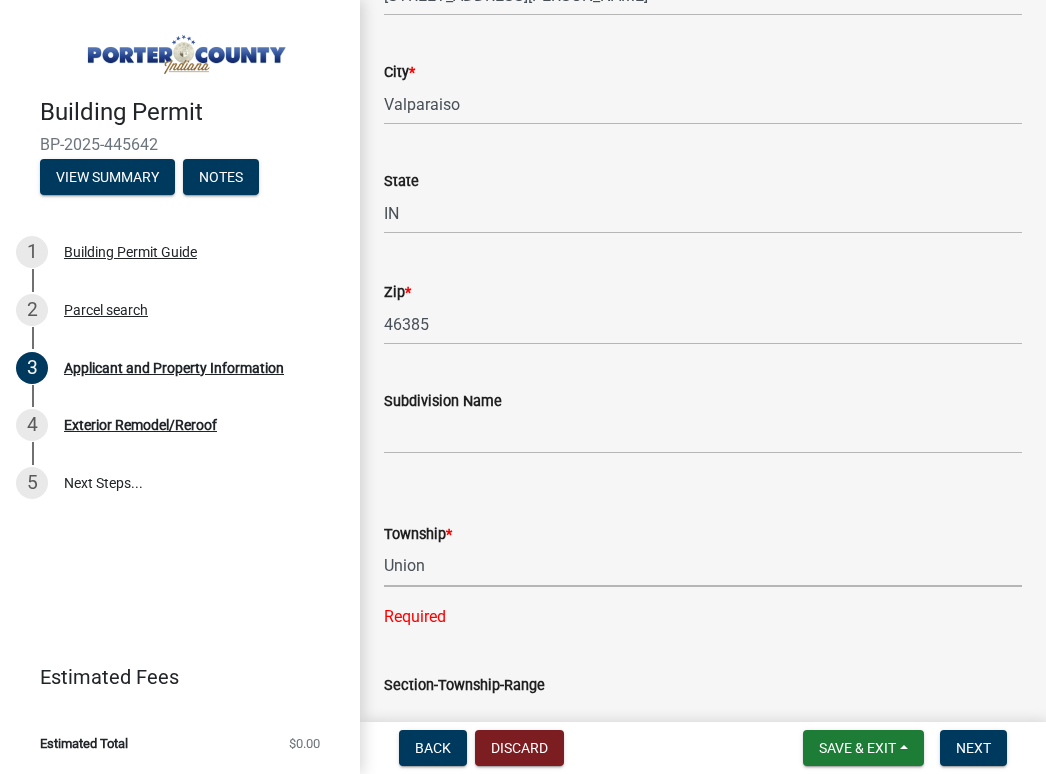 click on "Select Item...   Boone   Center   Jackson   Liberty   Morgan   Pine   Pleasant   Portage   Porter   Union   Washington   Westchester" at bounding box center [703, 566] 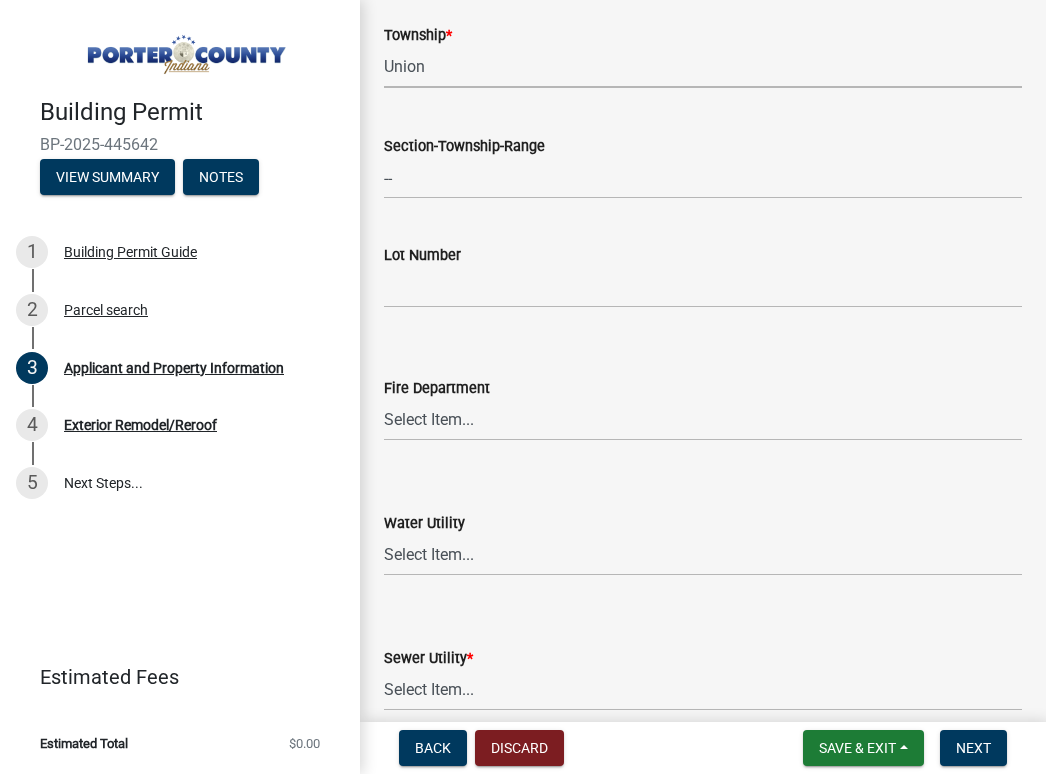 scroll, scrollTop: 1000, scrollLeft: 0, axis: vertical 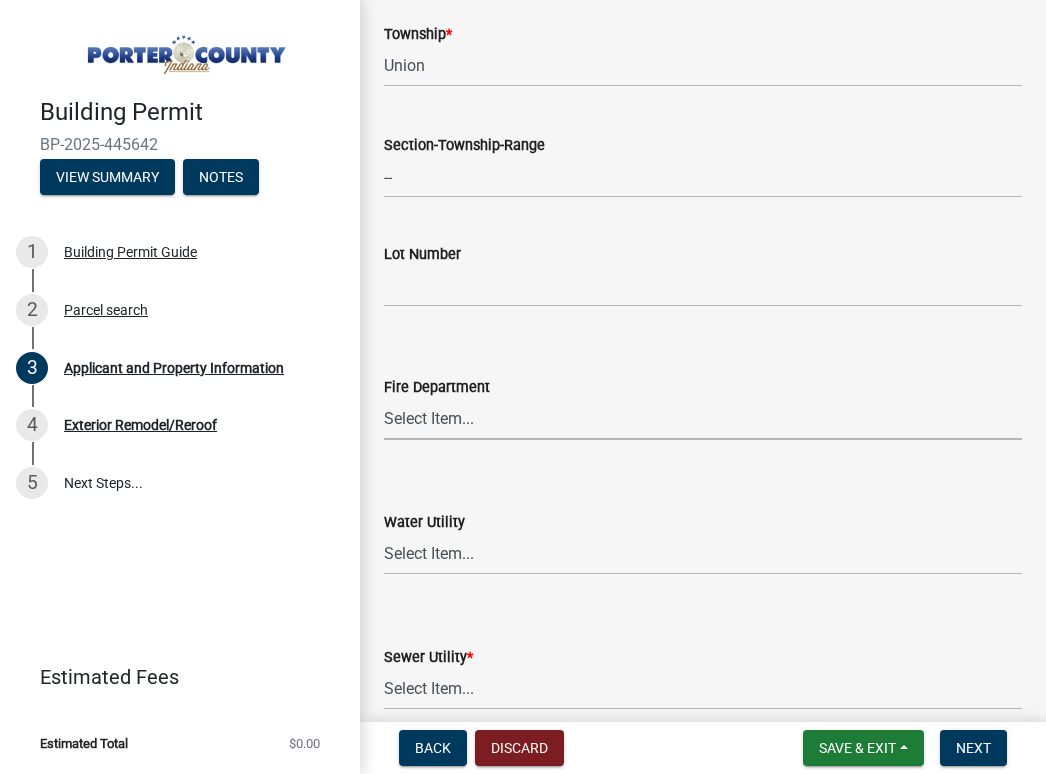 click on "Select Item...   Beverly Shores FD   Burns Harbor FD   Boone Grove FD   Chesterton FD   Four Seasons FD   Hebron FD   Kouts FD   Liberty TWP FD   Mital Steel FD   Morgan TWP FD   Ogden Dunes FD   Portage FD   Porter FD   South Haven FD   Union TWP FD   Valparaiso FD   Washington TWP FD   Washington Volunteer FD" at bounding box center [703, 419] 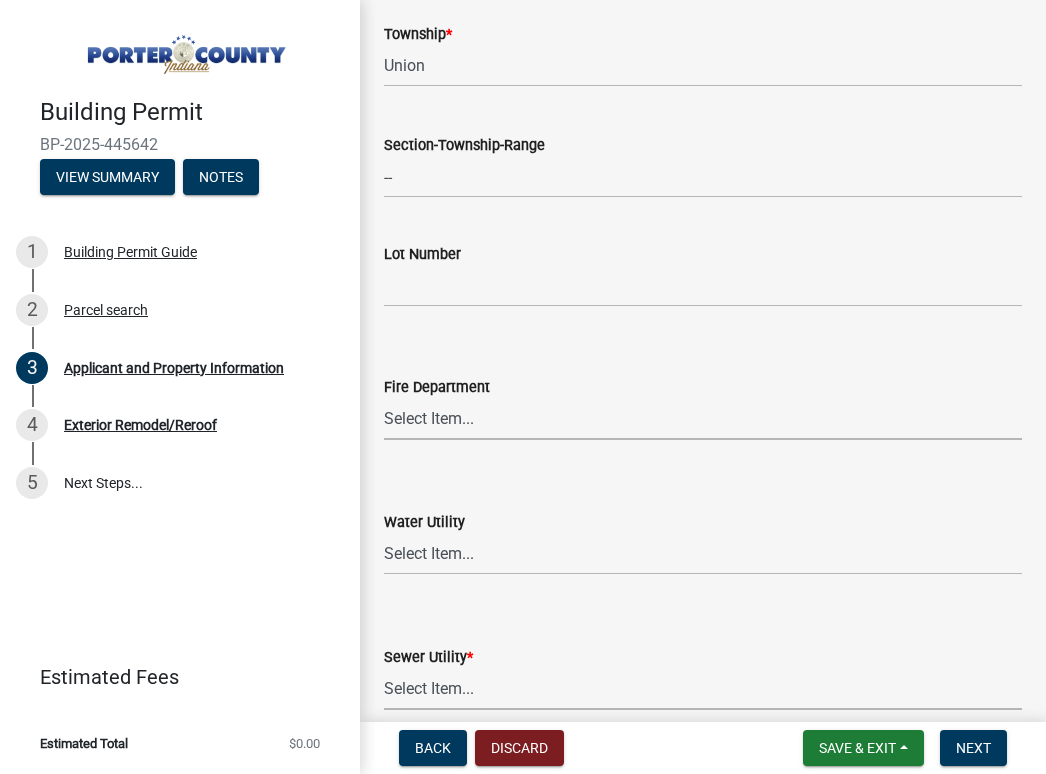 click on "Select Item...   Aqua Indiana Inc   Damon Run   Falling Waters   Lake Eliza - LEACD   Nature Works   Septic - PCHD   Shorewood Forest Utility   Town of Chesterton Utilities   Twin Lakes   Valpo City Utility   Valpo Lakes - VLACD   White Oak - WOACD" at bounding box center [703, 689] 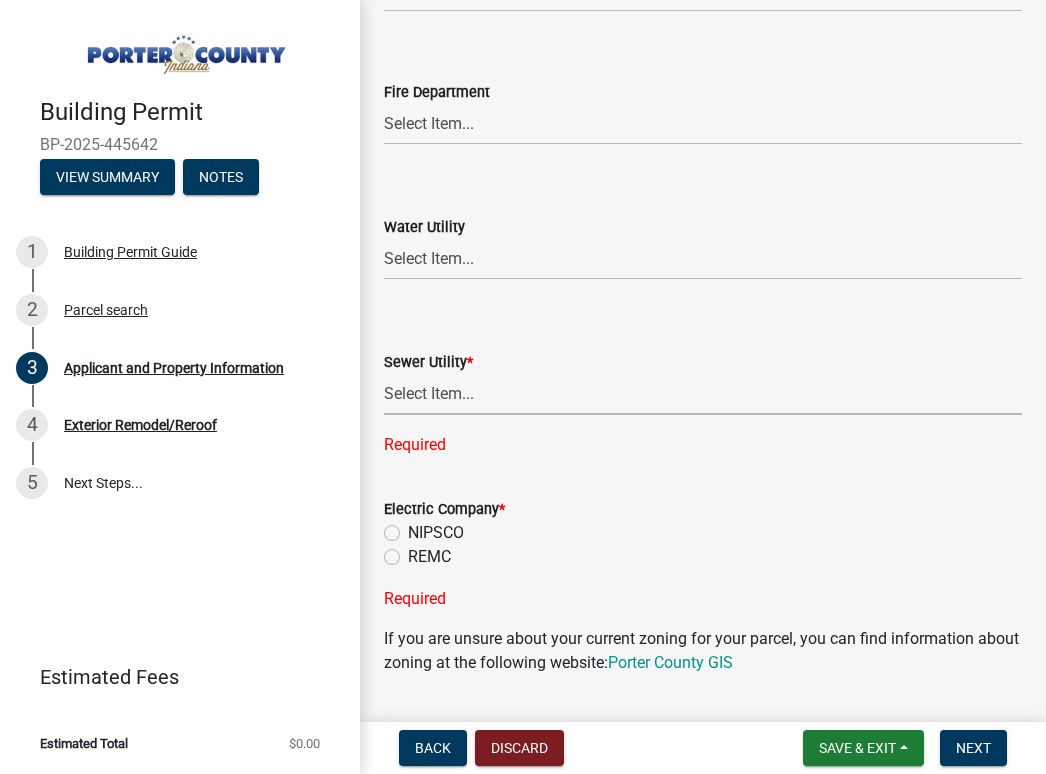 scroll, scrollTop: 1300, scrollLeft: 0, axis: vertical 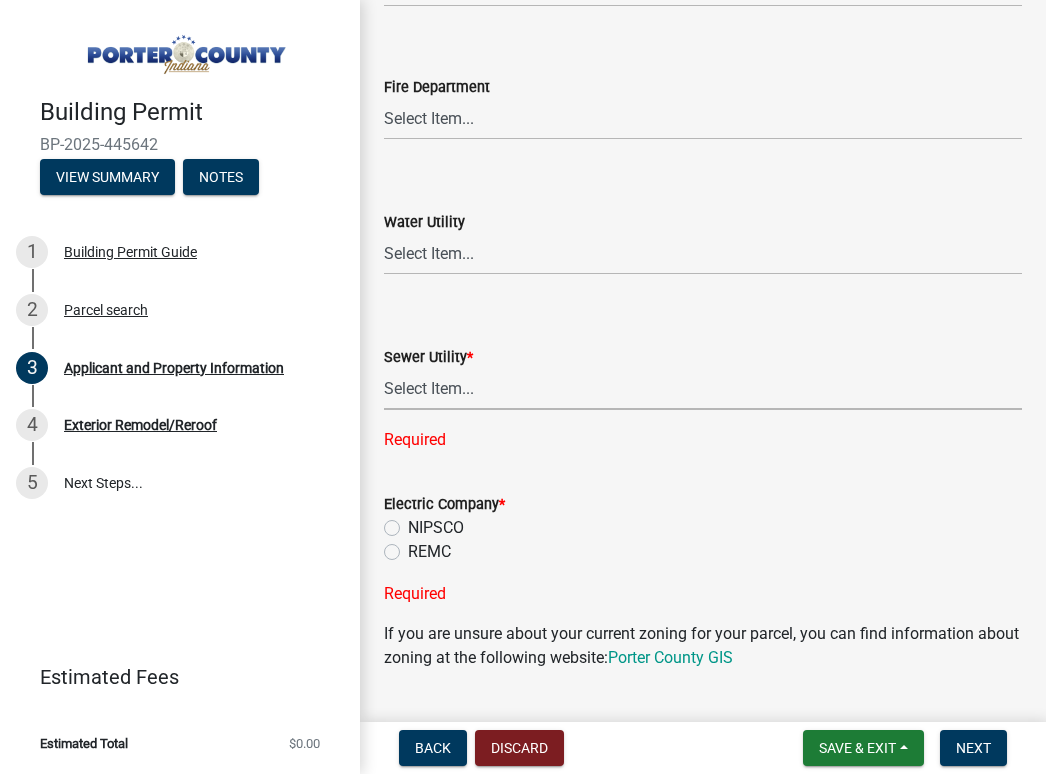 click on "Select Item...   Aqua Indiana Inc   Damon Run   Falling Waters   Lake Eliza - LEACD   Nature Works   Septic - PCHD   Shorewood Forest Utility   Town of Chesterton Utilities   Twin Lakes   Valpo City Utility   Valpo Lakes - VLACD   White Oak - WOACD" at bounding box center (703, 389) 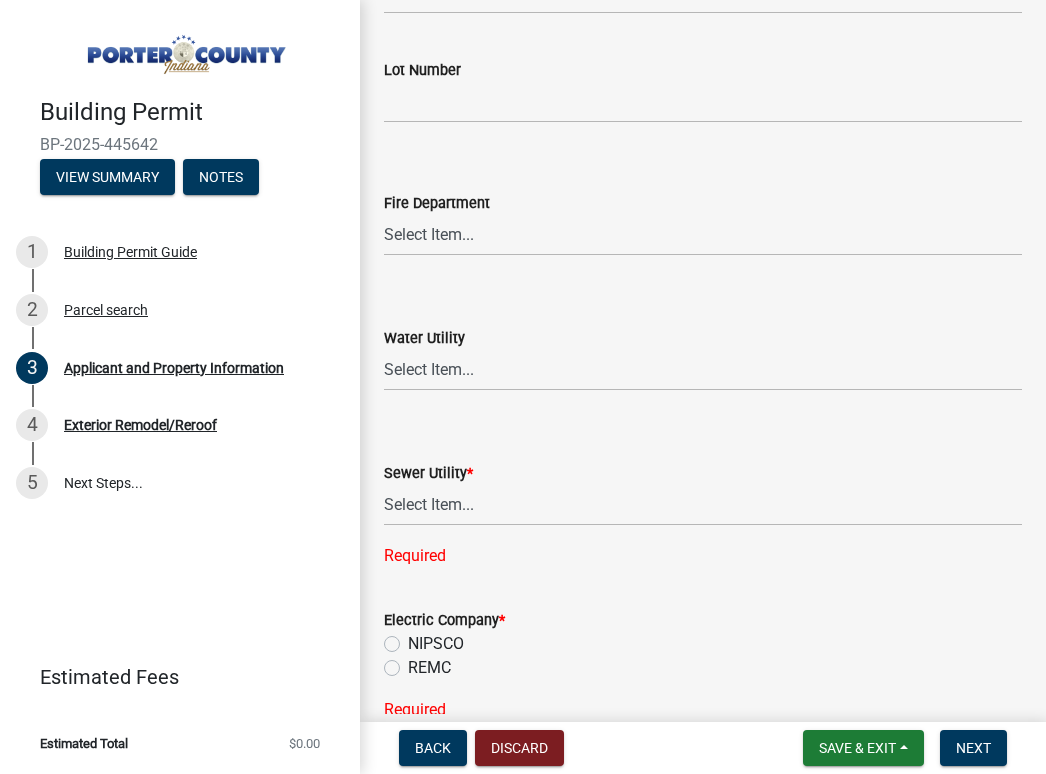scroll, scrollTop: 1000, scrollLeft: 0, axis: vertical 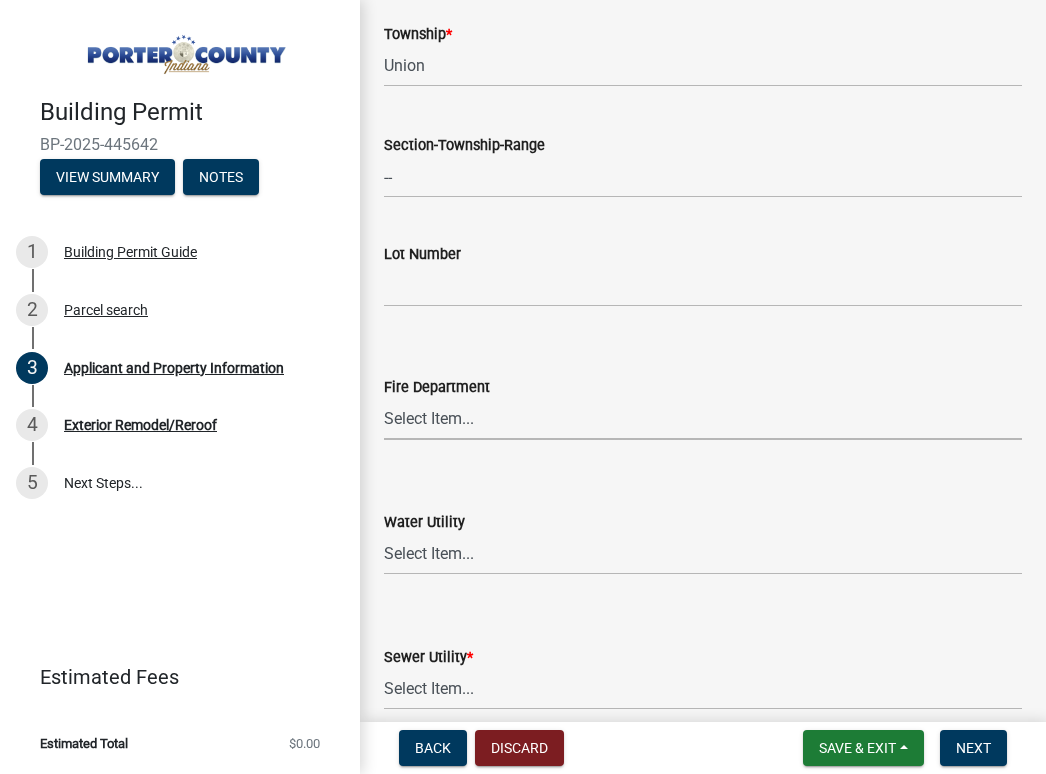 click on "Select Item...   Beverly Shores FD   Burns Harbor FD   Boone Grove FD   Chesterton FD   Four Seasons FD   Hebron FD   Kouts FD   Liberty TWP FD   Mital Steel FD   Morgan TWP FD   Ogden Dunes FD   Portage FD   Porter FD   South Haven FD   Union TWP FD   Valparaiso FD   Washington TWP FD   Washington Volunteer FD" at bounding box center [703, 419] 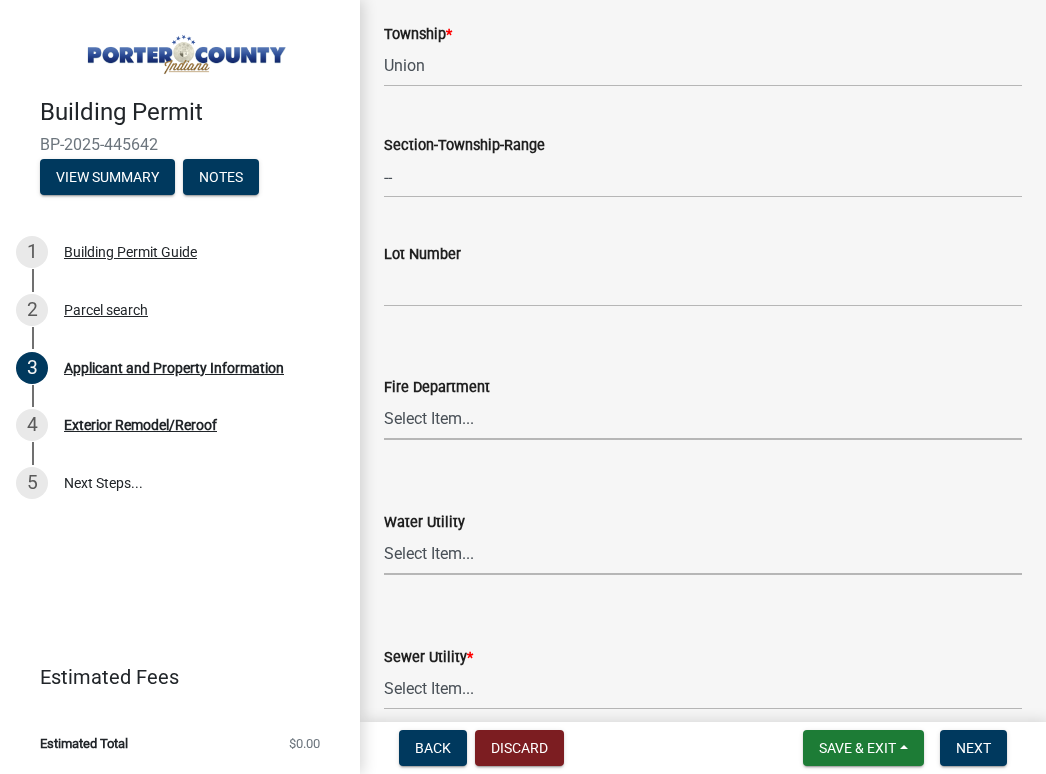 click on "Select Item...   Aqua Indiana Inc   Damon Run   Indiana American Water   Nature Works   Private Well   Shorewood Utilities   Town of Chesterton Utilities   Twin Lakes Utilities   Valparaiso City Utilities" at bounding box center [703, 554] 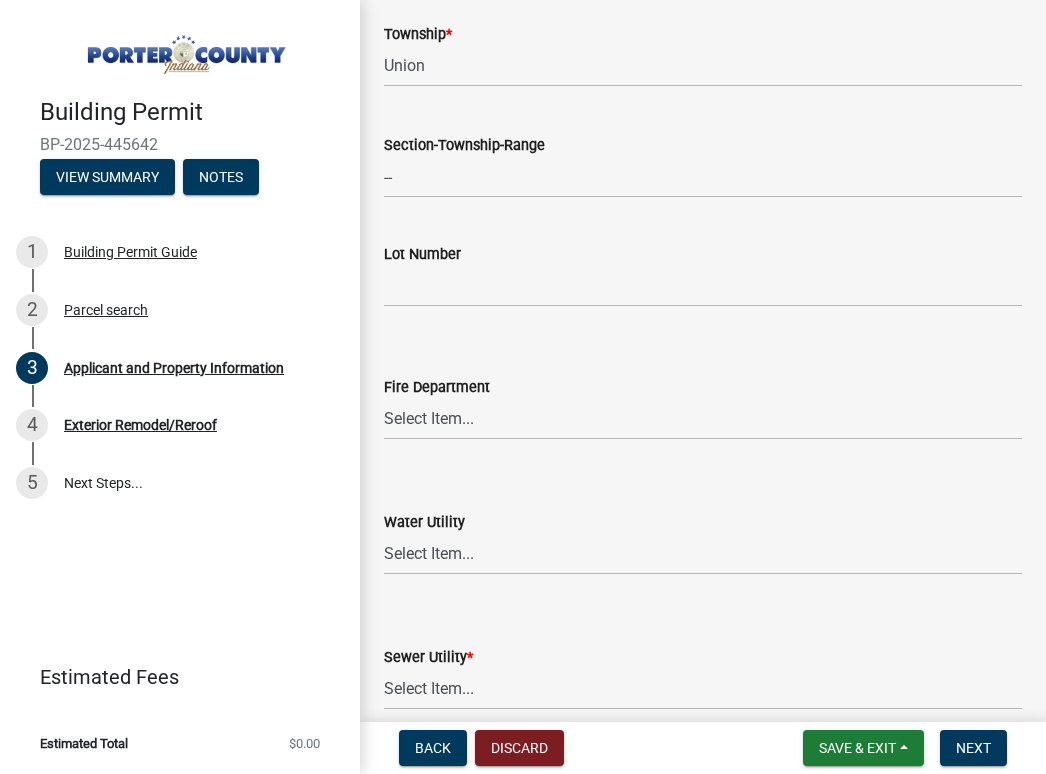 click on "Sewer Utility  *" 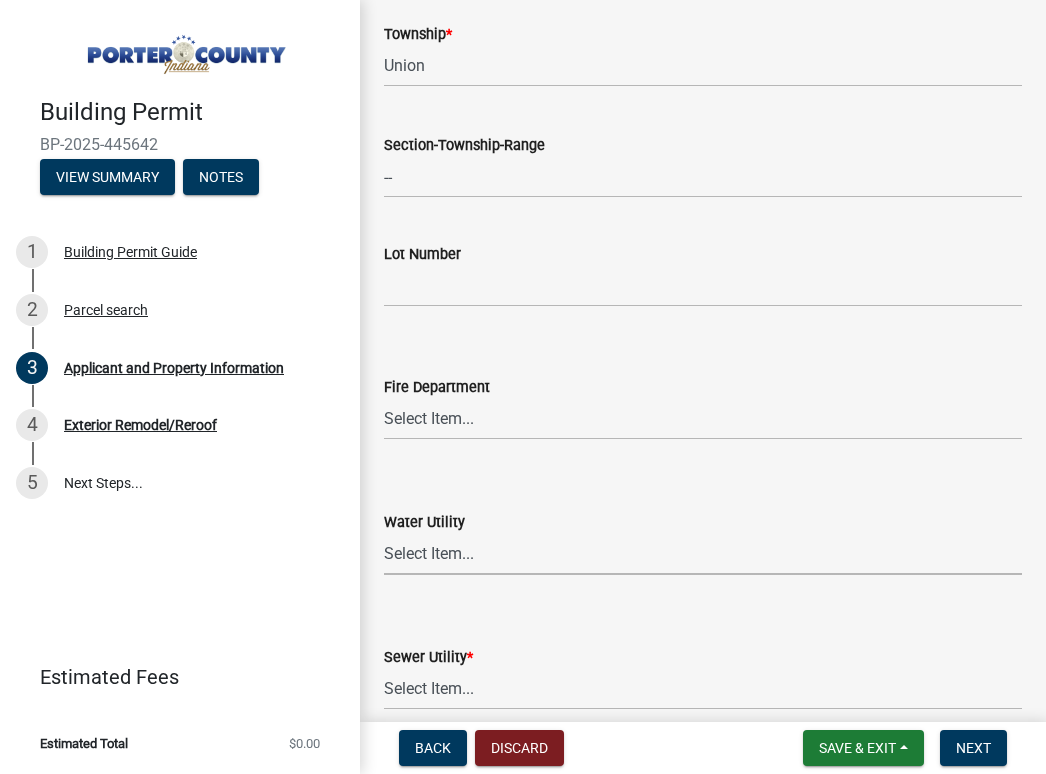 click on "Select Item...   Aqua Indiana Inc   Damon Run   Indiana American Water   Nature Works   Private Well   Shorewood Utilities   Town of Chesterton Utilities   Twin Lakes Utilities   Valparaiso City Utilities" at bounding box center [703, 554] 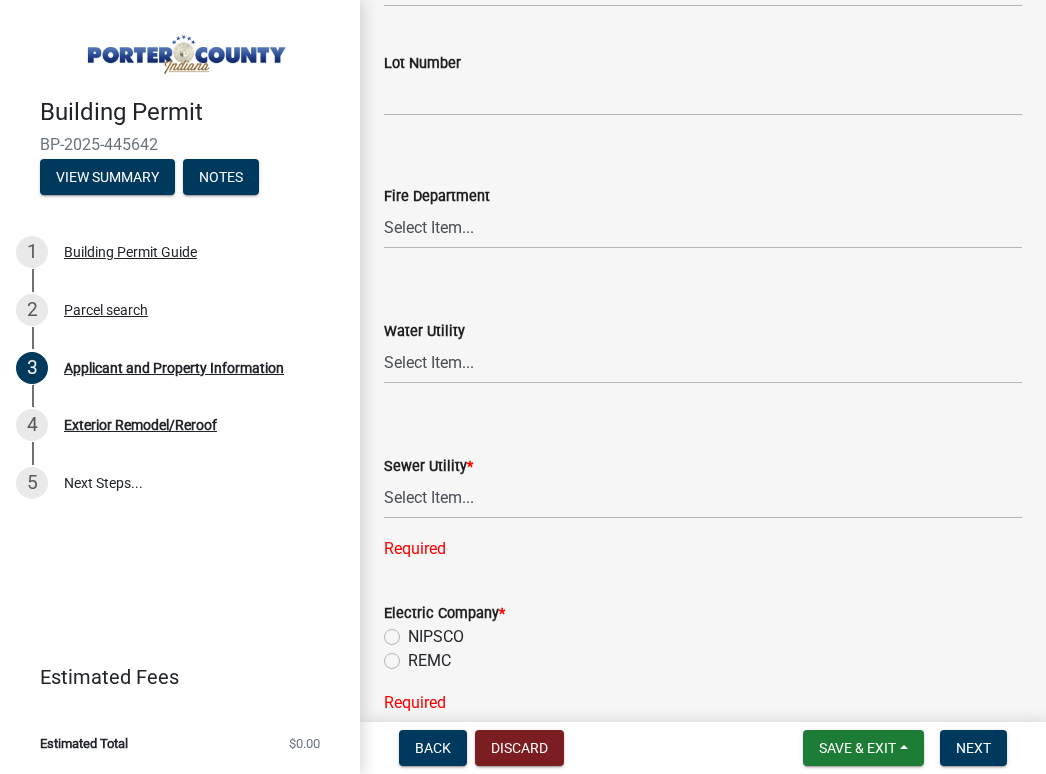 scroll, scrollTop: 1300, scrollLeft: 0, axis: vertical 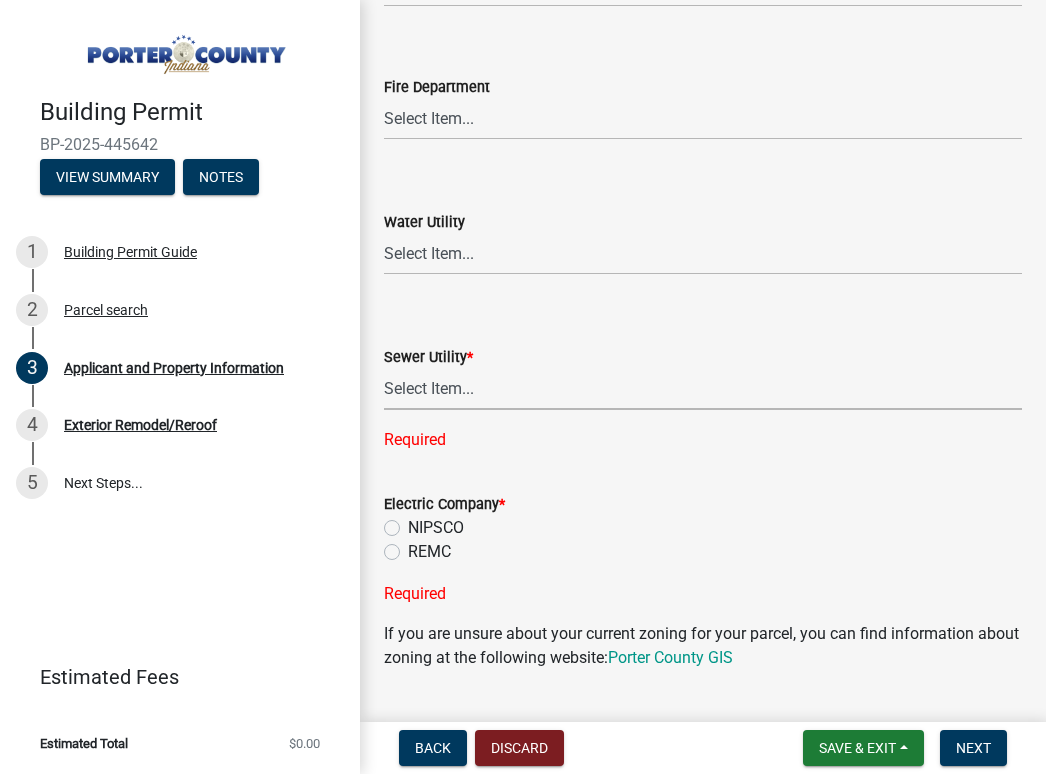 click on "Select Item...   Aqua Indiana Inc   Damon Run   Falling Waters   Lake Eliza - LEACD   Nature Works   Septic - PCHD   Shorewood Forest Utility   Town of Chesterton Utilities   Twin Lakes   Valpo City Utility   Valpo Lakes - VLACD   White Oak - WOACD" at bounding box center [703, 389] 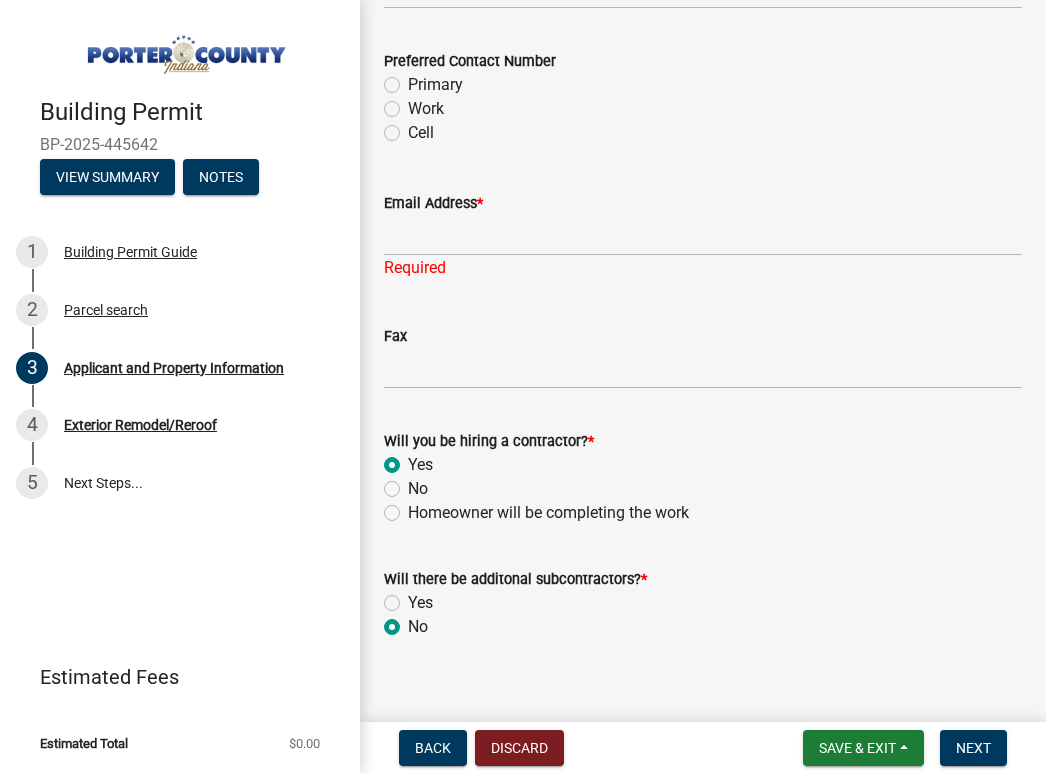 scroll, scrollTop: 3167, scrollLeft: 0, axis: vertical 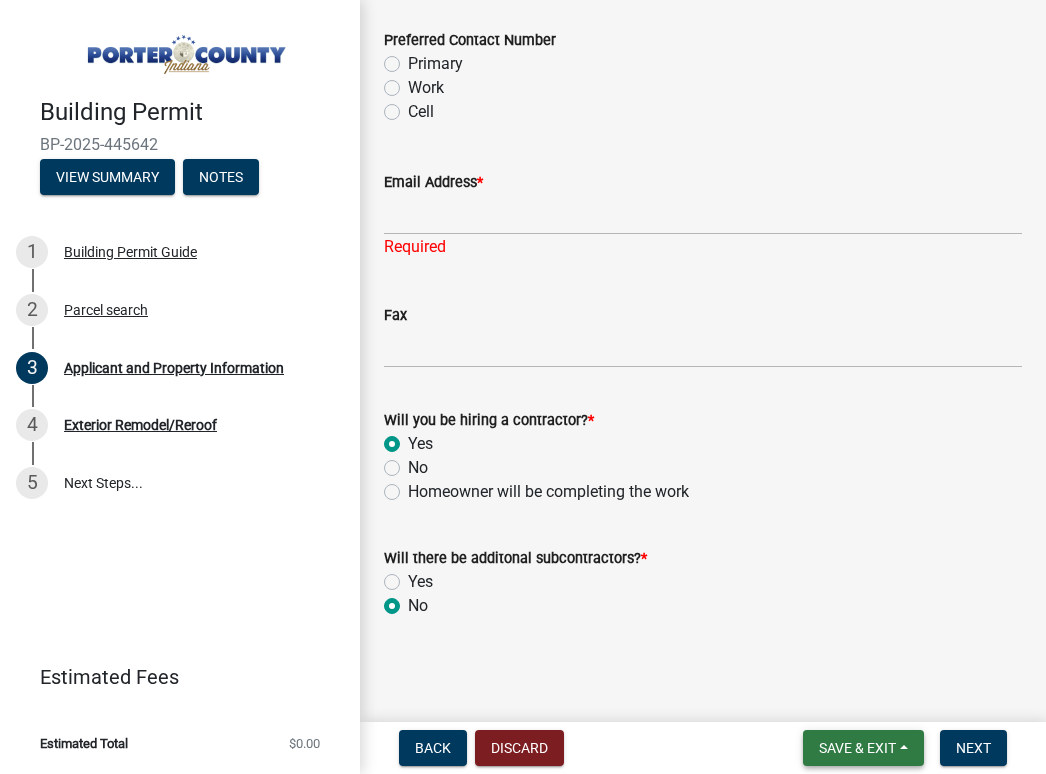 drag, startPoint x: 855, startPoint y: 750, endPoint x: 773, endPoint y: 703, distance: 94.51455 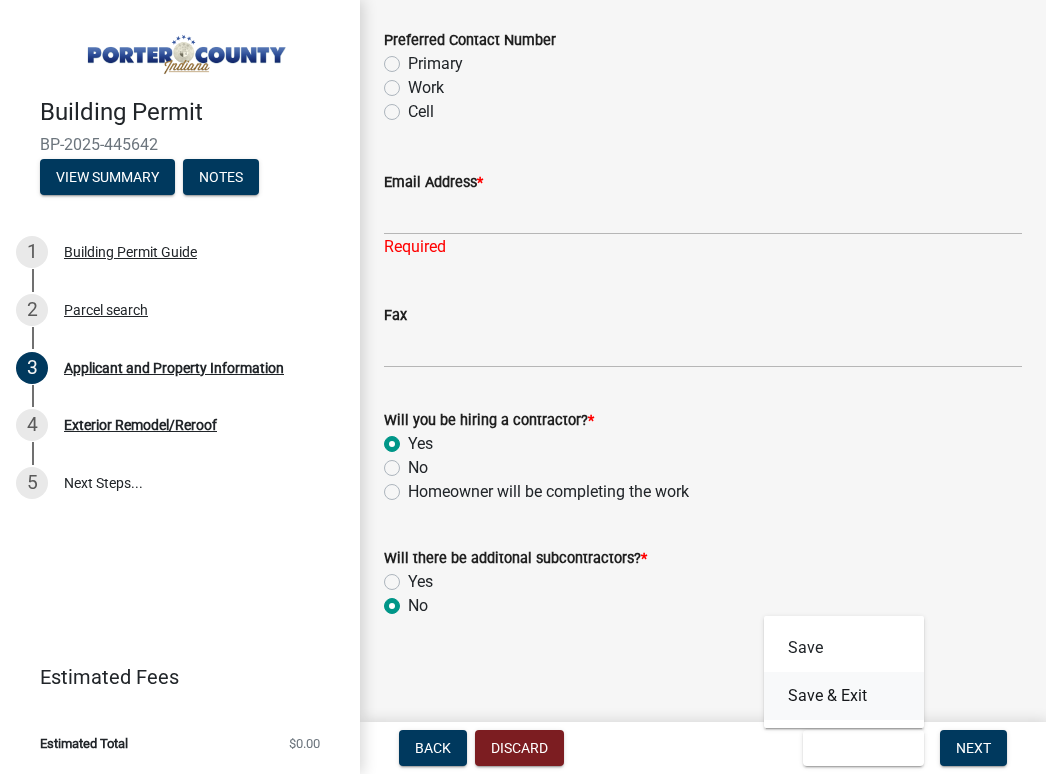 click on "Save & Exit" at bounding box center (844, 696) 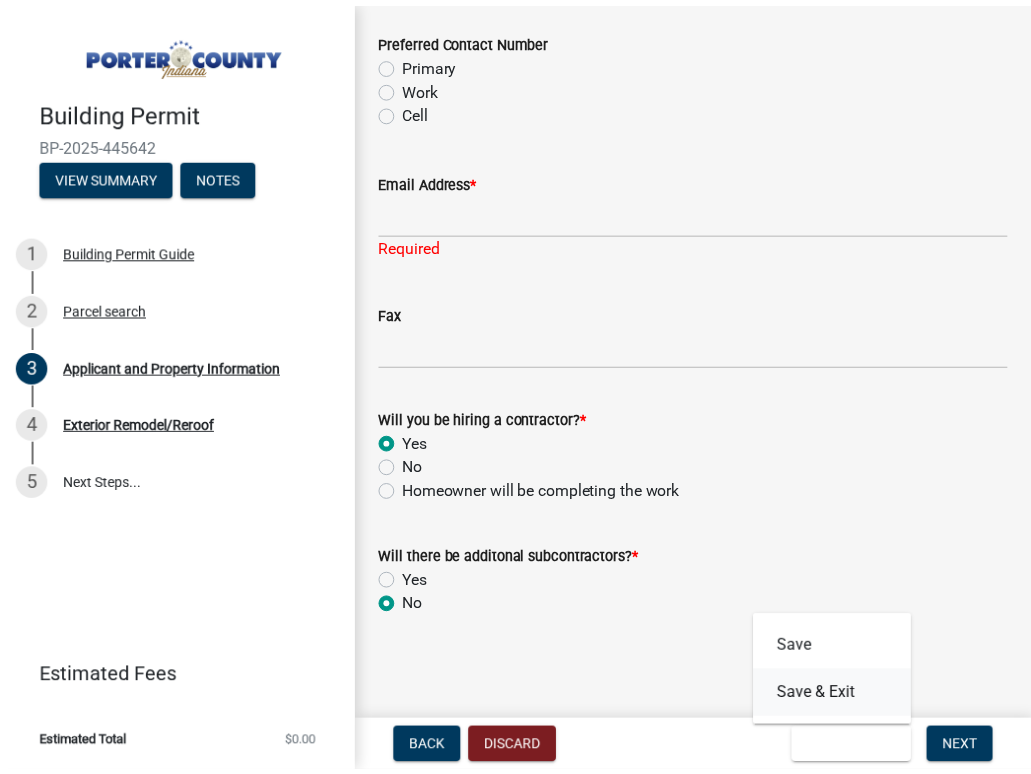 scroll, scrollTop: 0, scrollLeft: 0, axis: both 